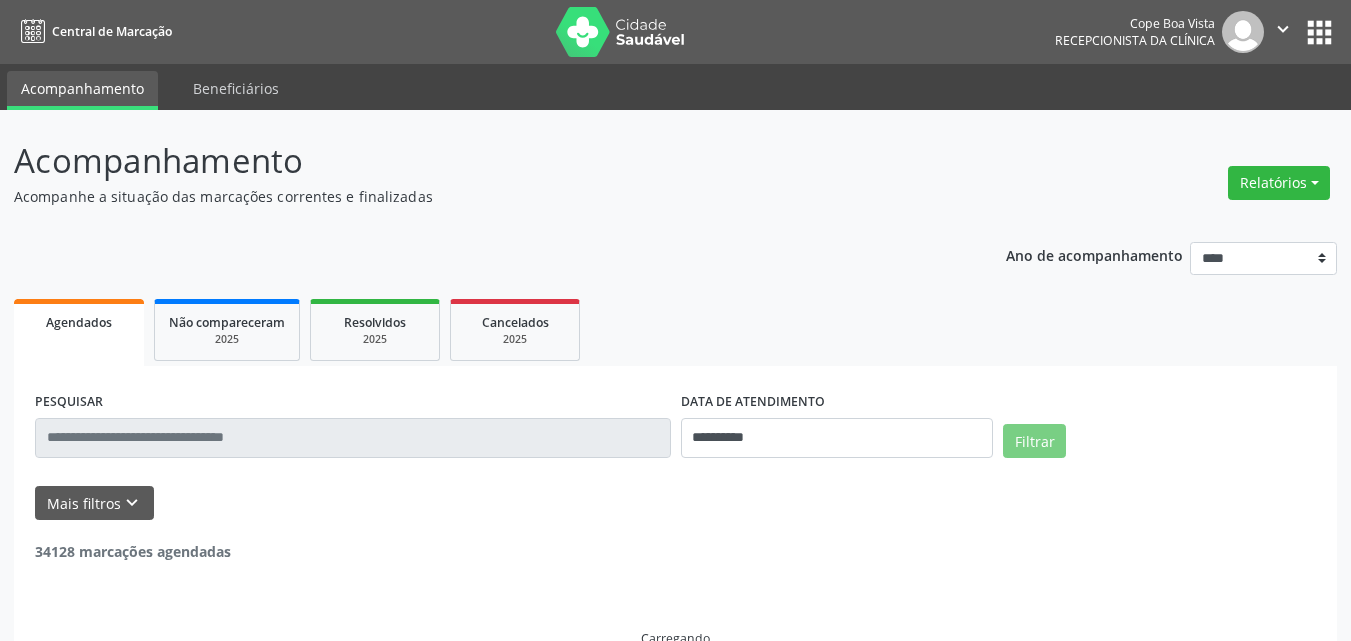 scroll, scrollTop: 0, scrollLeft: 0, axis: both 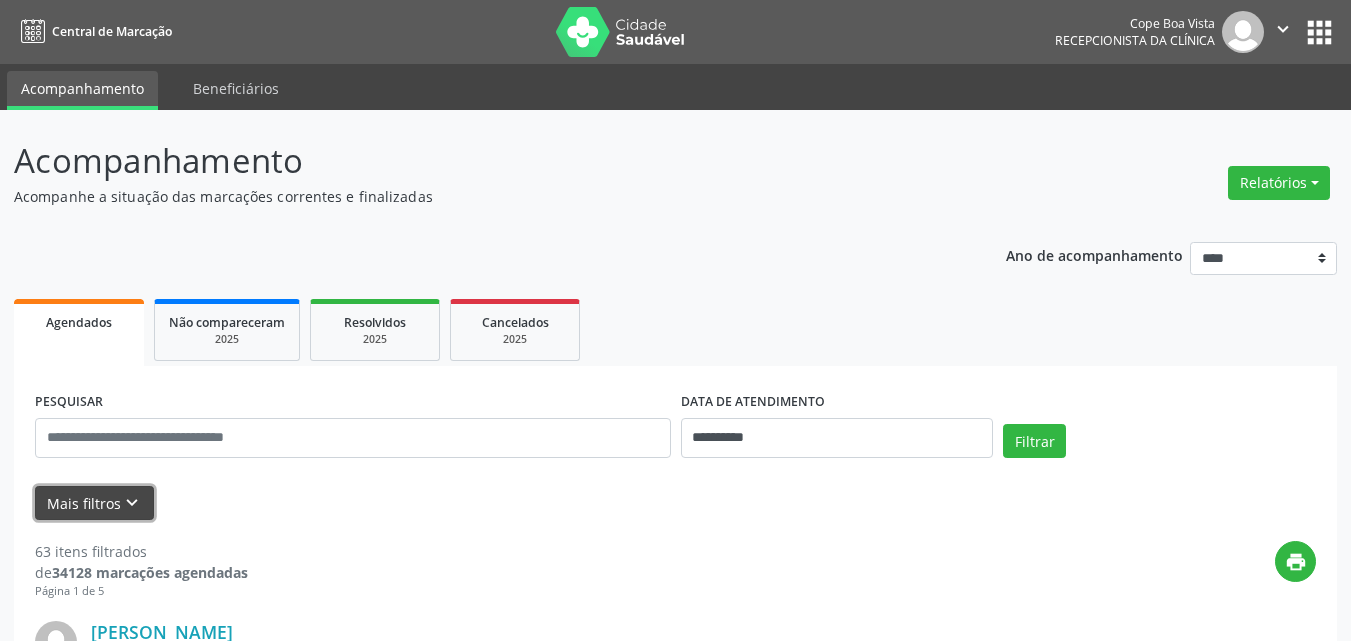 click on "Mais filtros
keyboard_arrow_down" at bounding box center [94, 503] 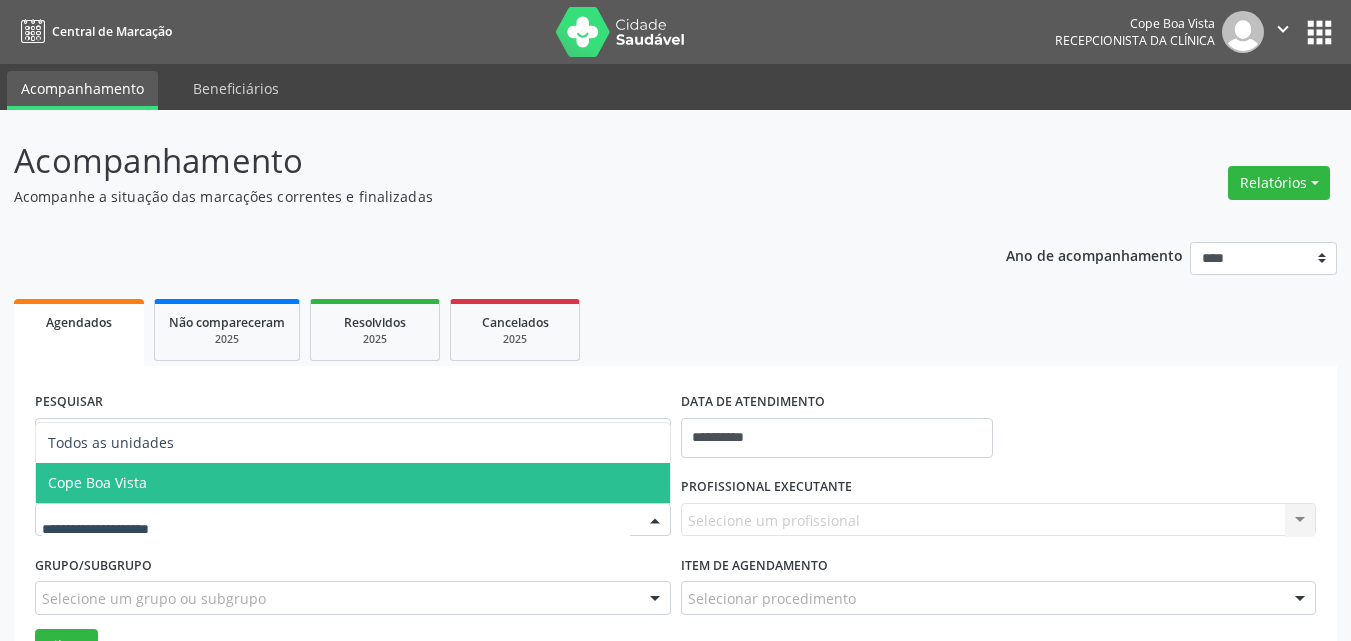 click on "Cope Boa Vista" at bounding box center (353, 483) 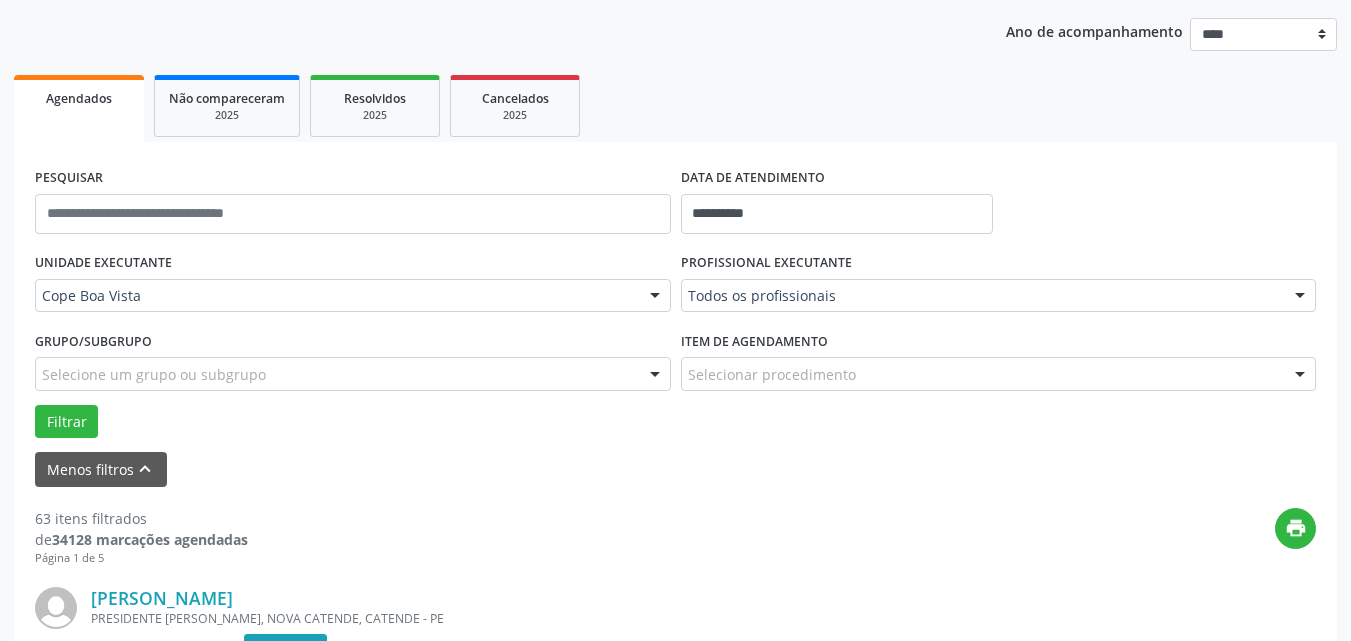 scroll, scrollTop: 300, scrollLeft: 0, axis: vertical 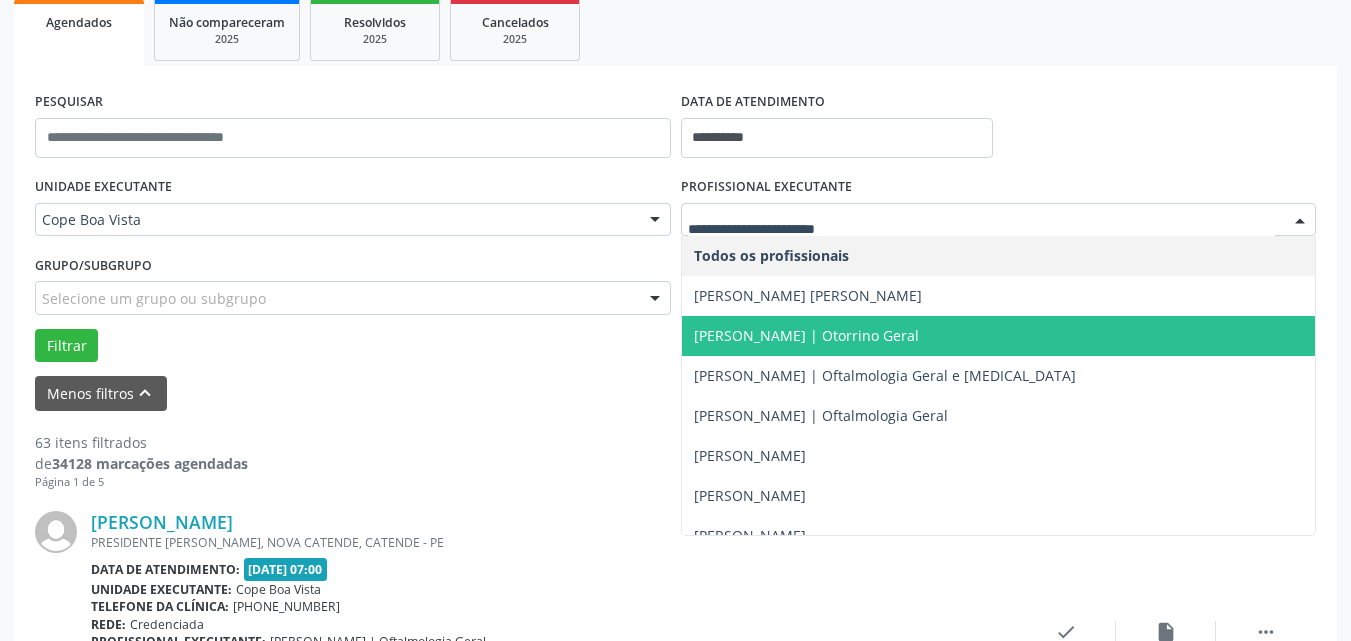 click on "[PERSON_NAME] | Otorrino Geral" at bounding box center (806, 335) 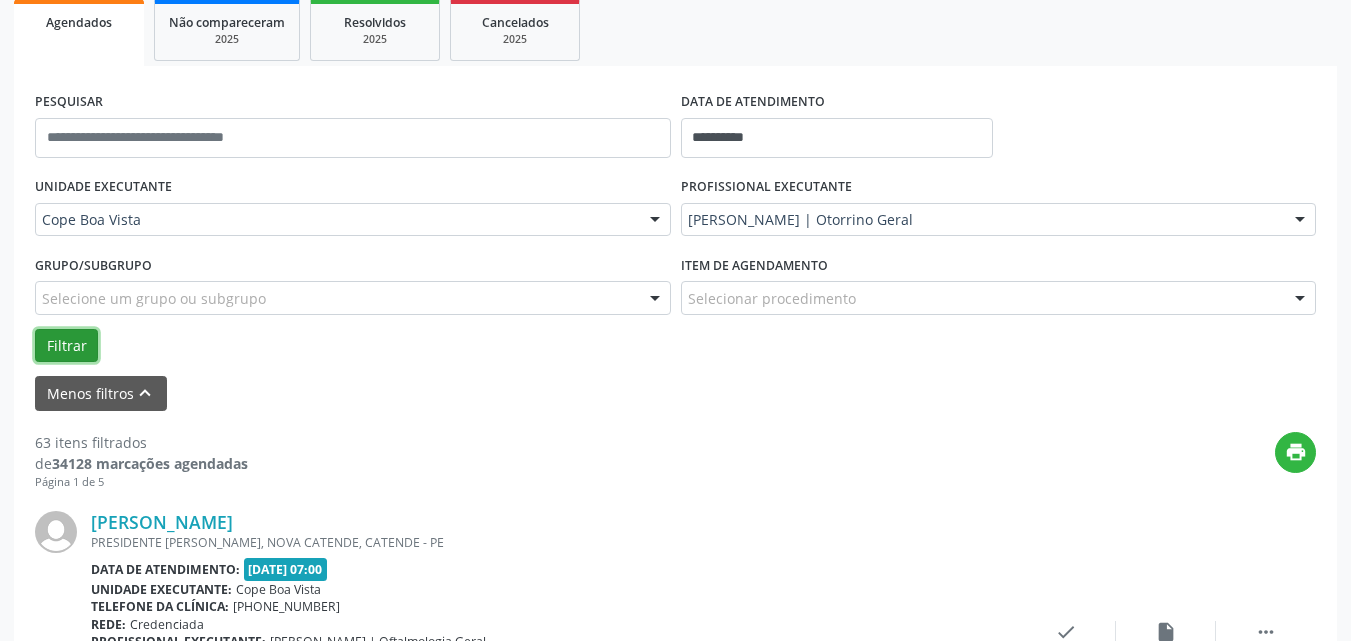drag, startPoint x: 69, startPoint y: 340, endPoint x: 87, endPoint y: 340, distance: 18 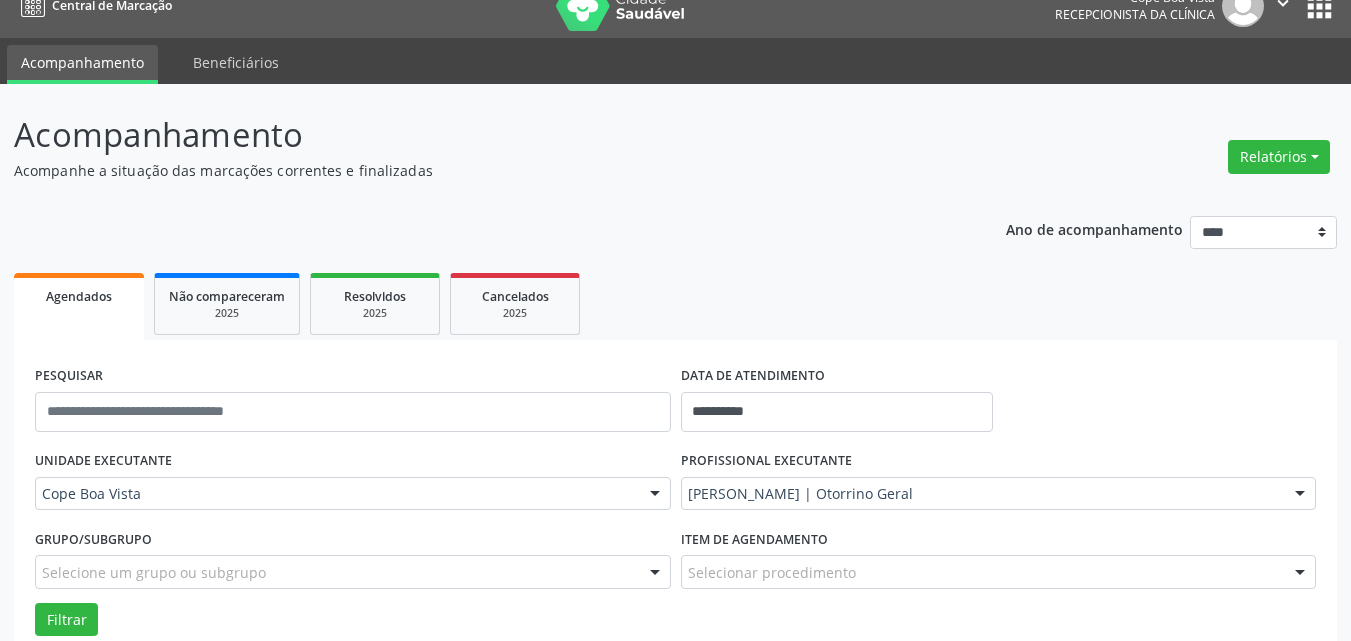 scroll, scrollTop: 0, scrollLeft: 0, axis: both 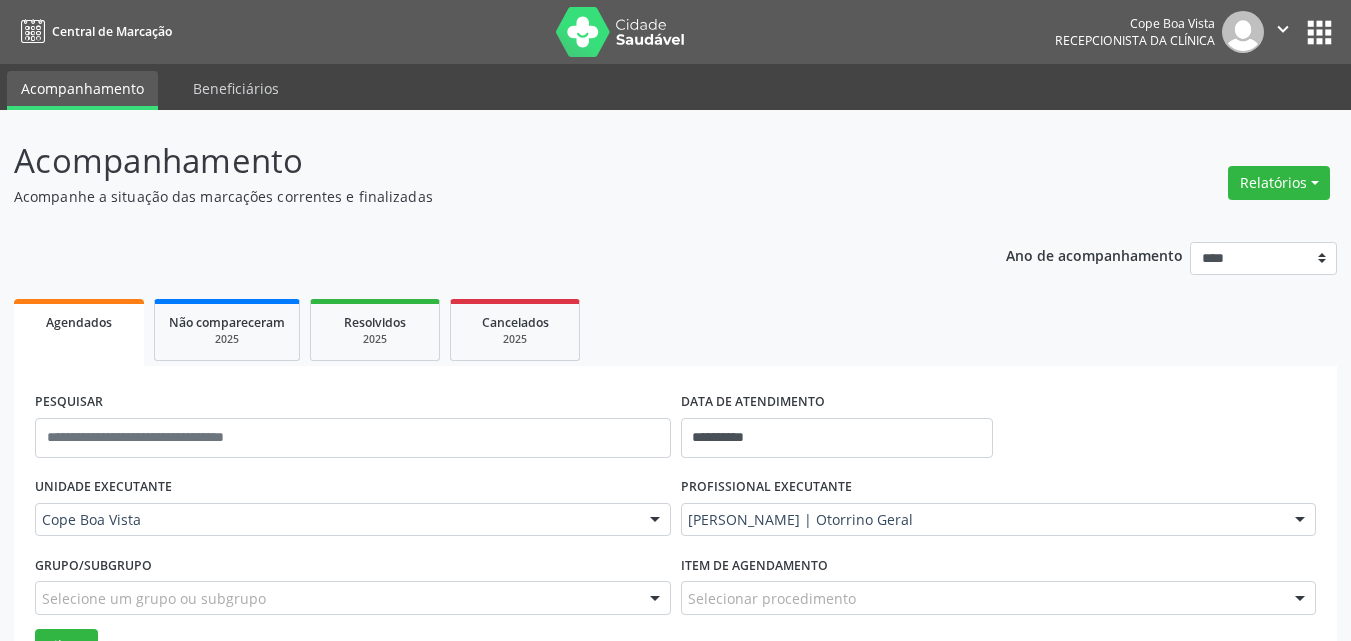 click on "**********" at bounding box center (675, 1994) 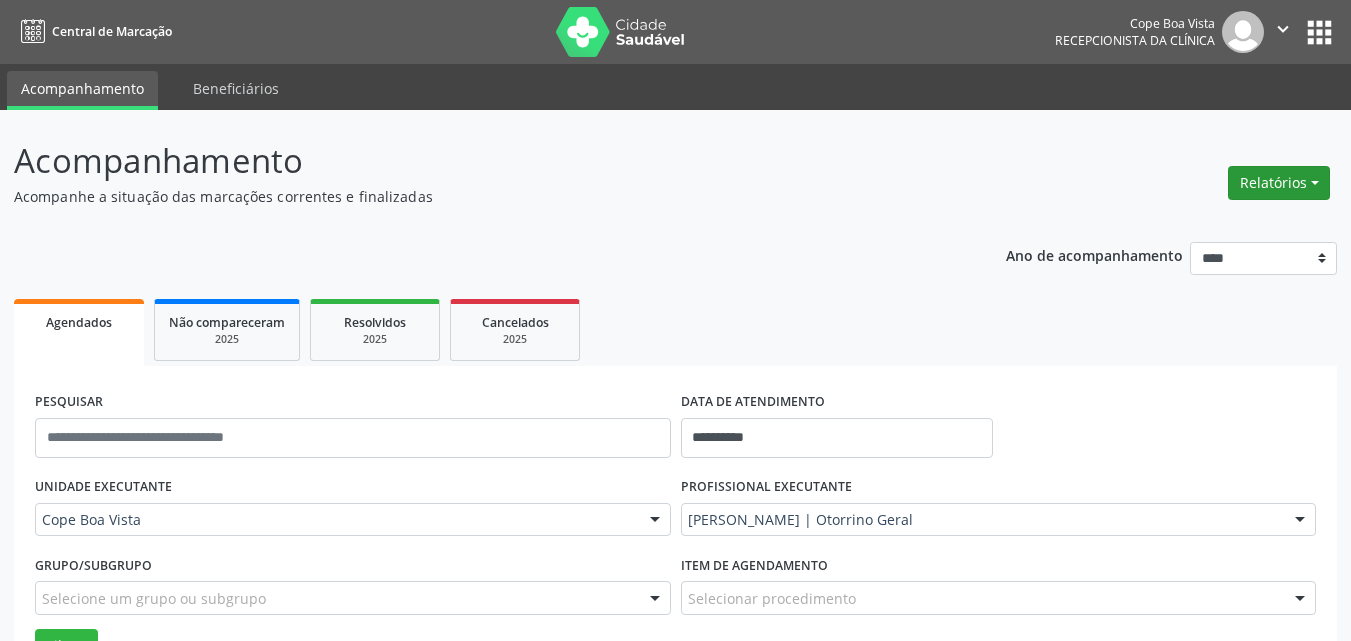 click on "Relatórios" at bounding box center [1279, 183] 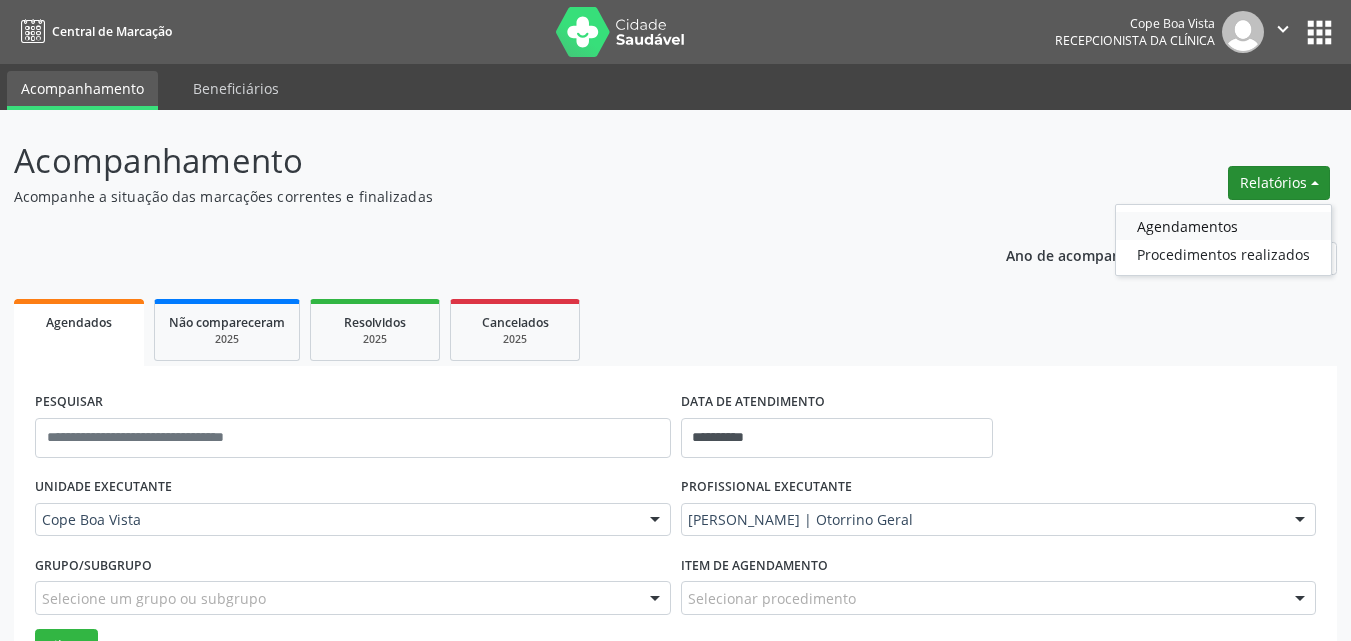 click on "Agendamentos" at bounding box center [1223, 226] 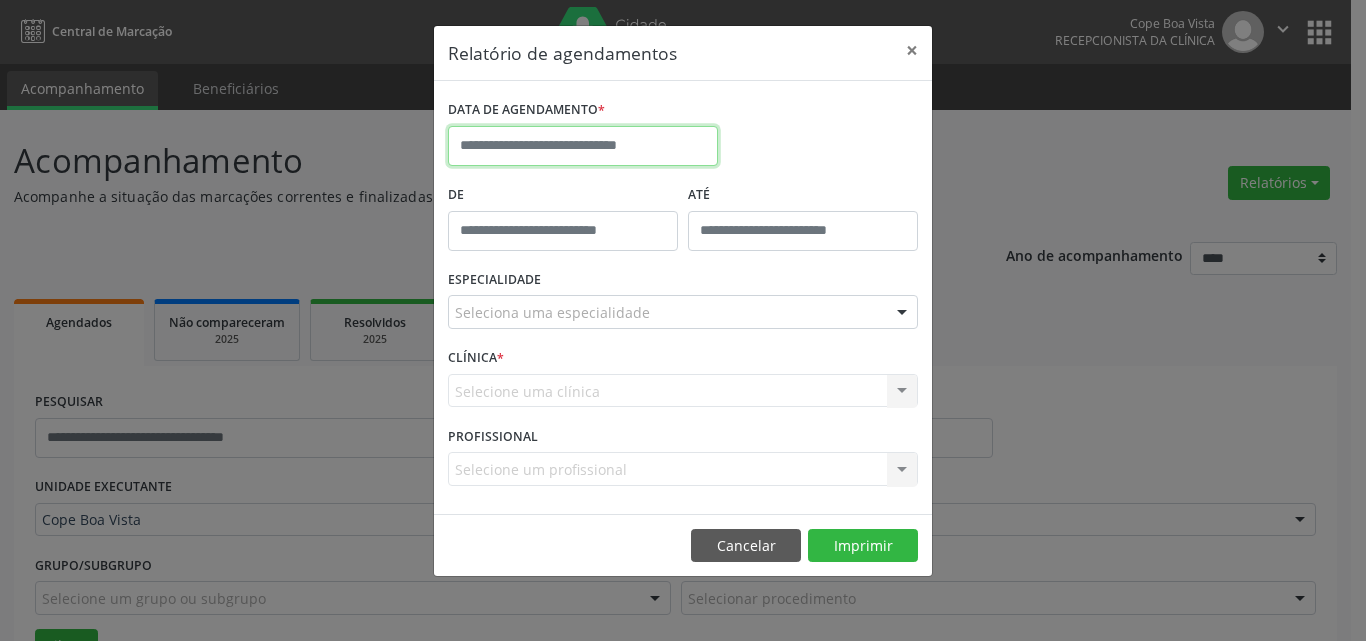 click at bounding box center [583, 146] 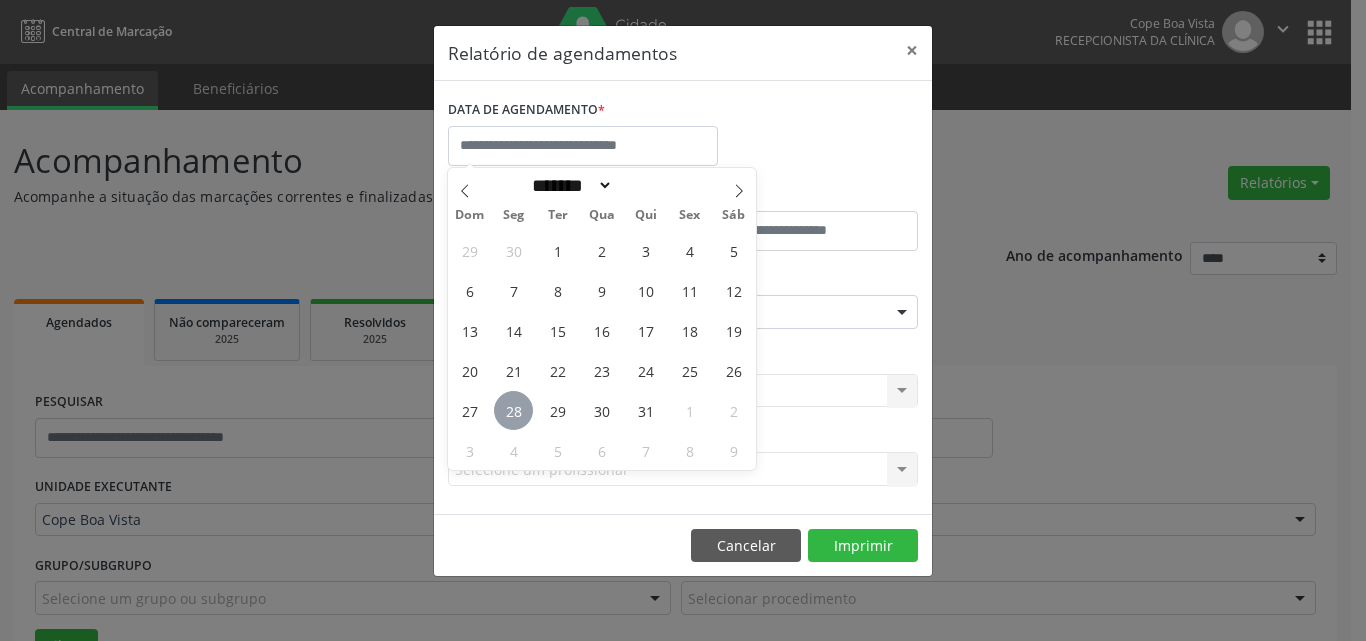 click on "28" at bounding box center [513, 410] 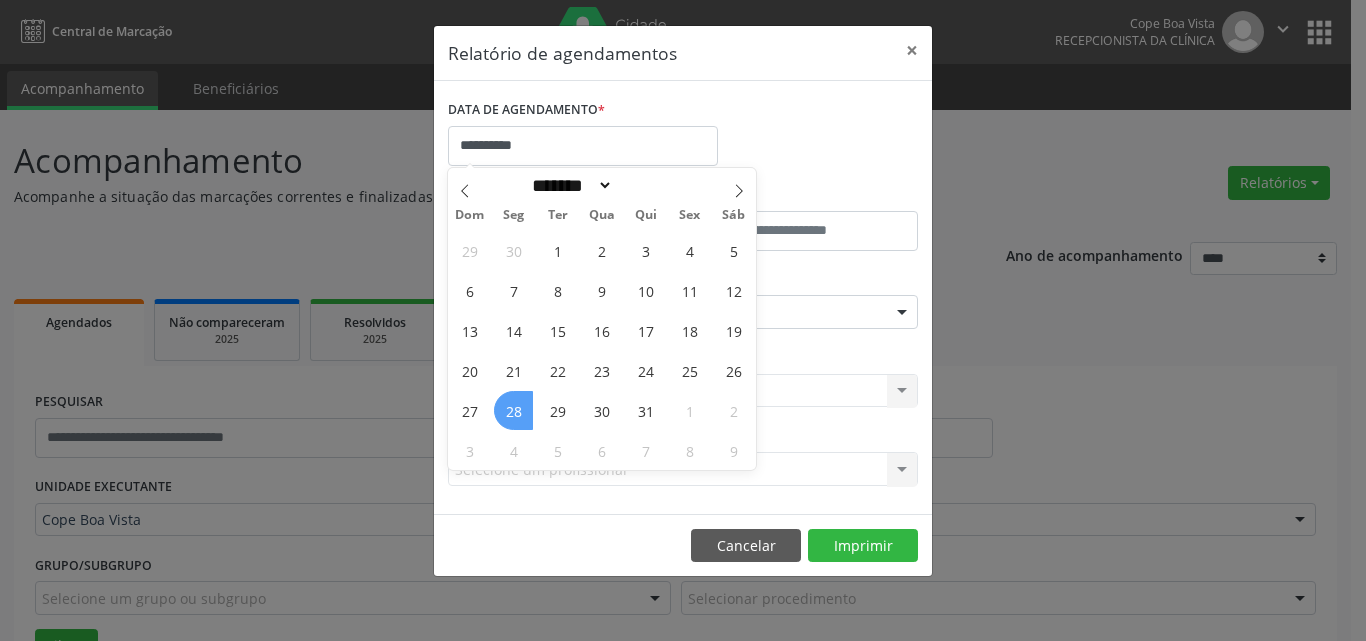 click on "28" at bounding box center [513, 410] 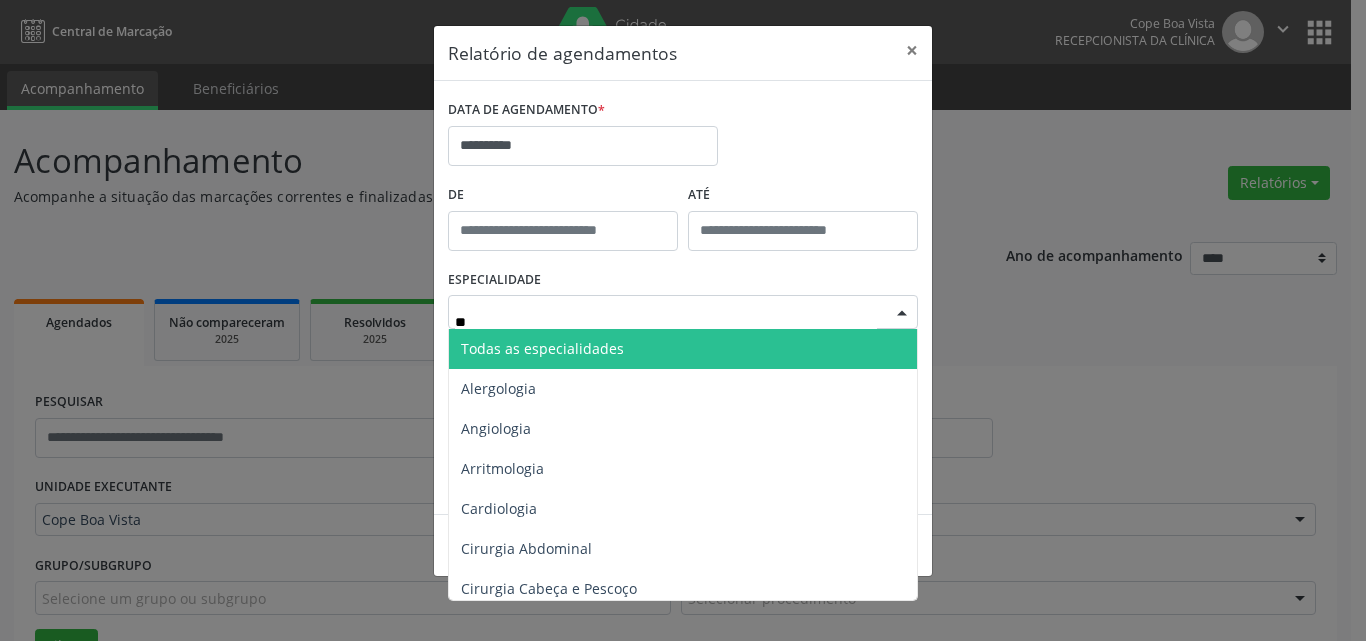 type on "***" 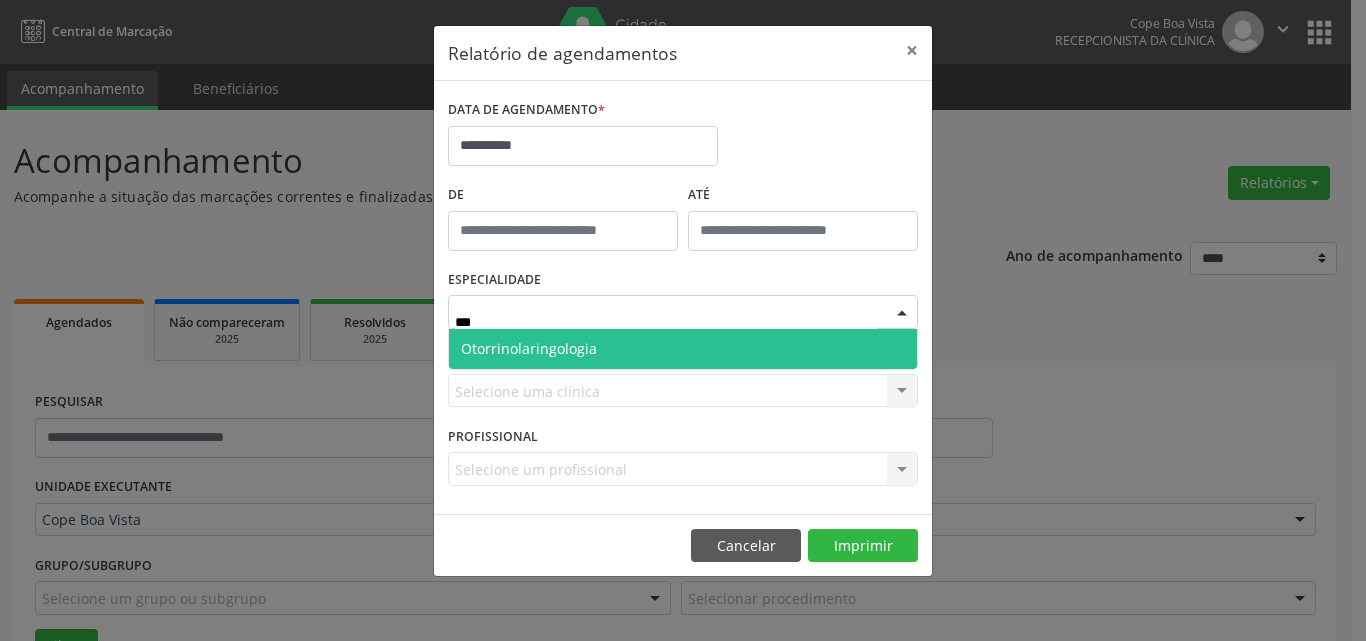 click on "Otorrinolaringologia" at bounding box center [529, 348] 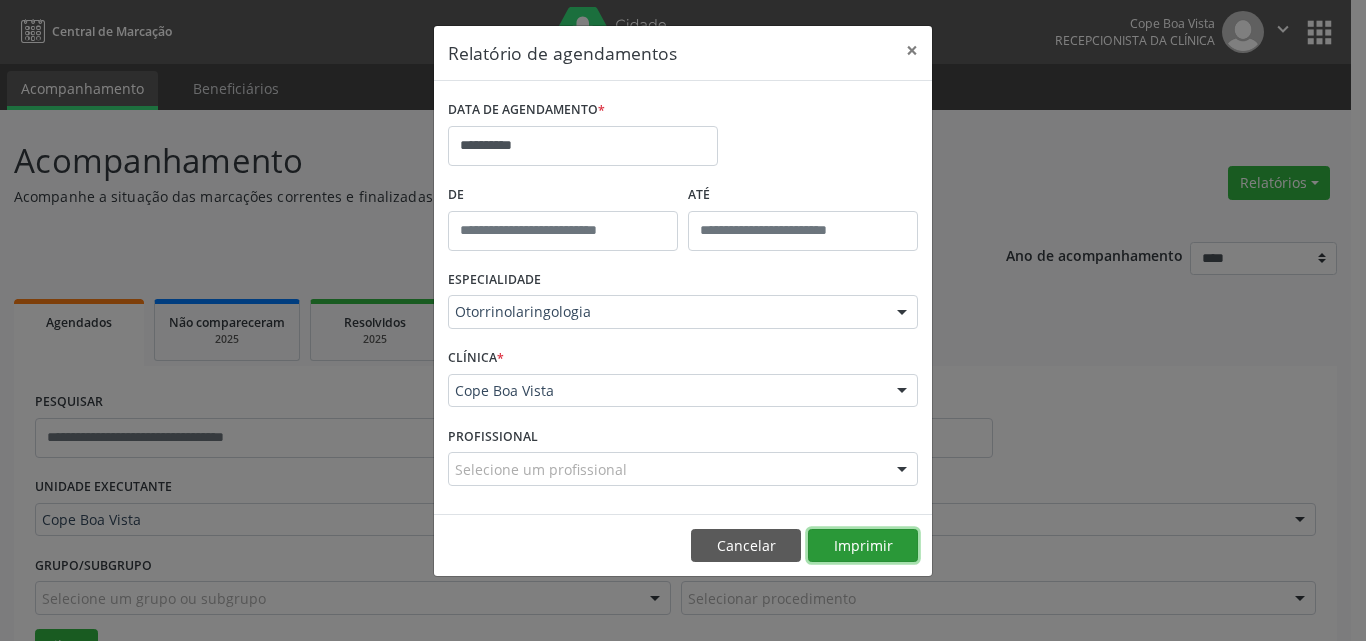 click on "Imprimir" at bounding box center (863, 546) 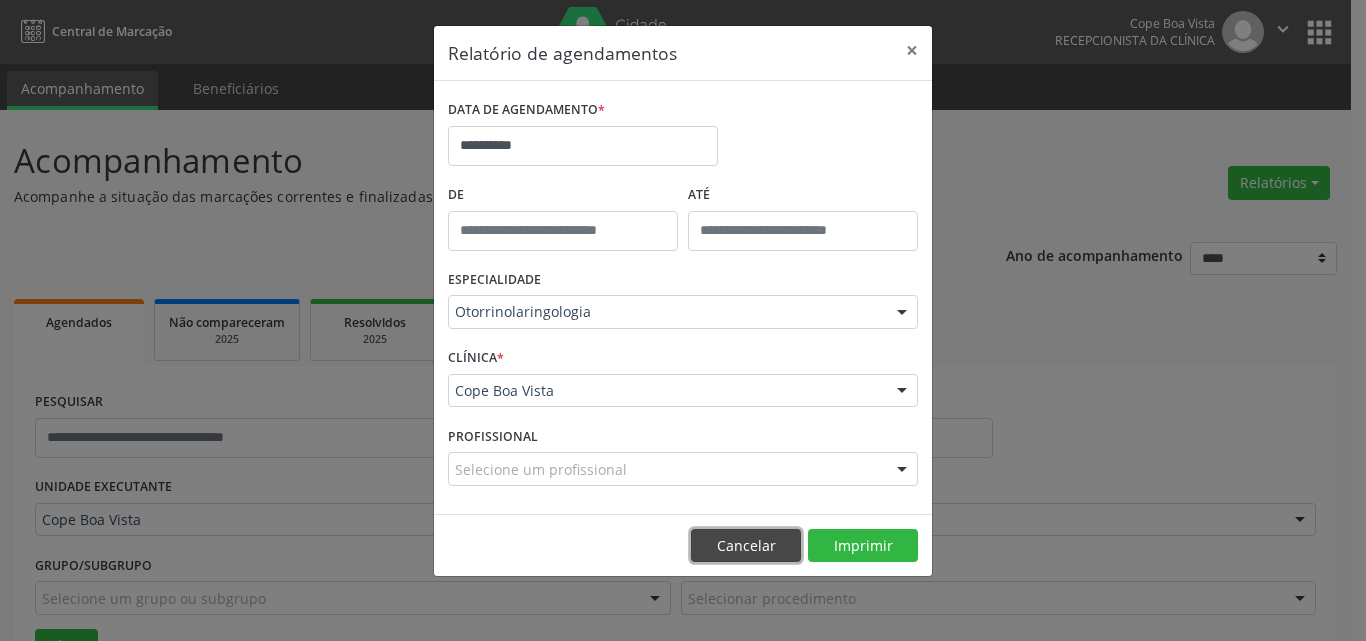 click on "Cancelar" at bounding box center [746, 546] 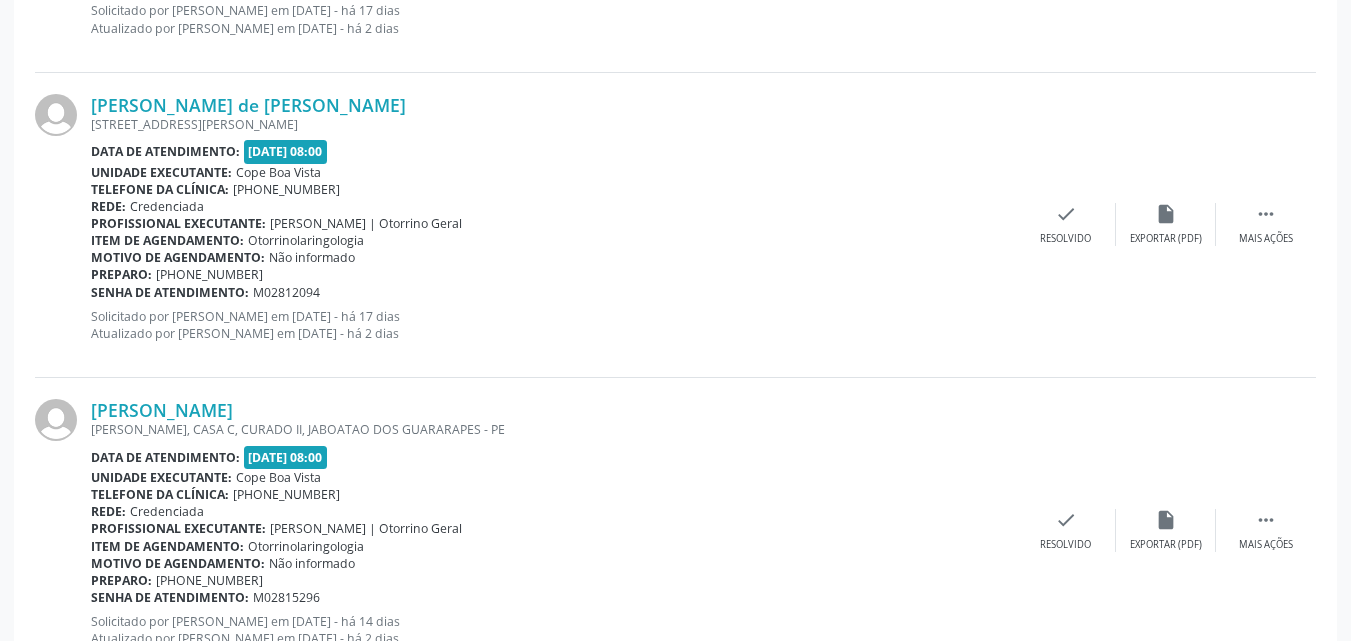 scroll, scrollTop: 2937, scrollLeft: 0, axis: vertical 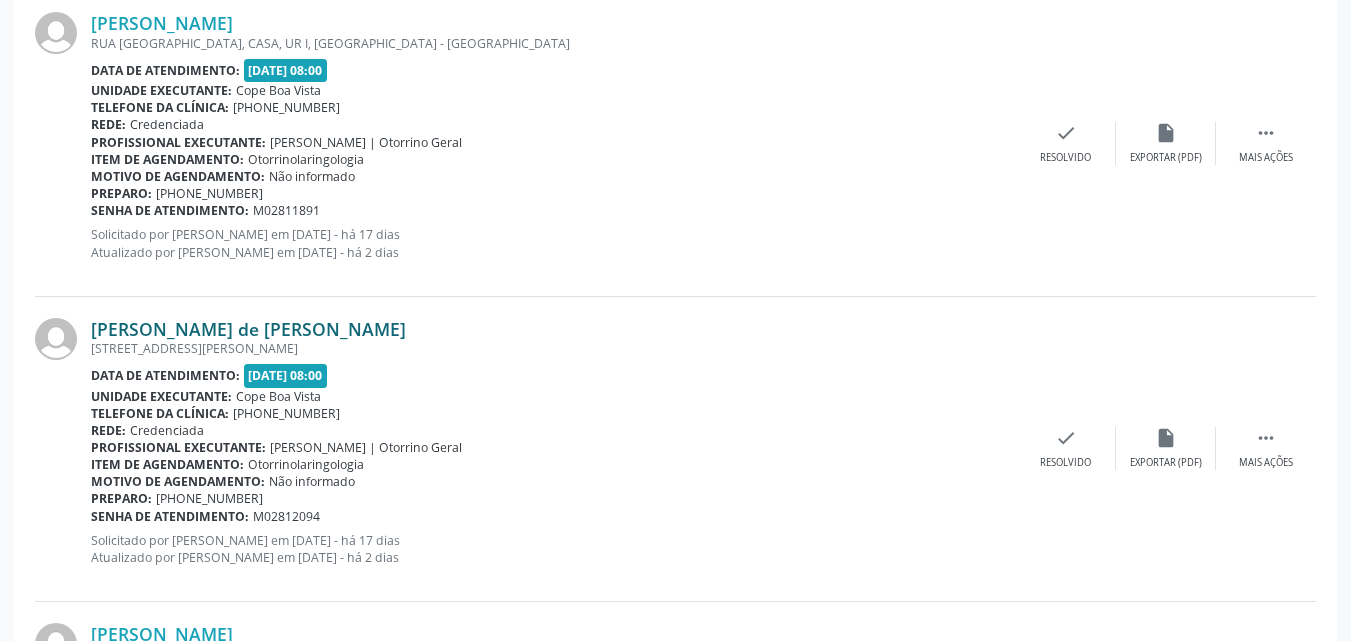 click on "[PERSON_NAME] de [PERSON_NAME]" at bounding box center [248, 329] 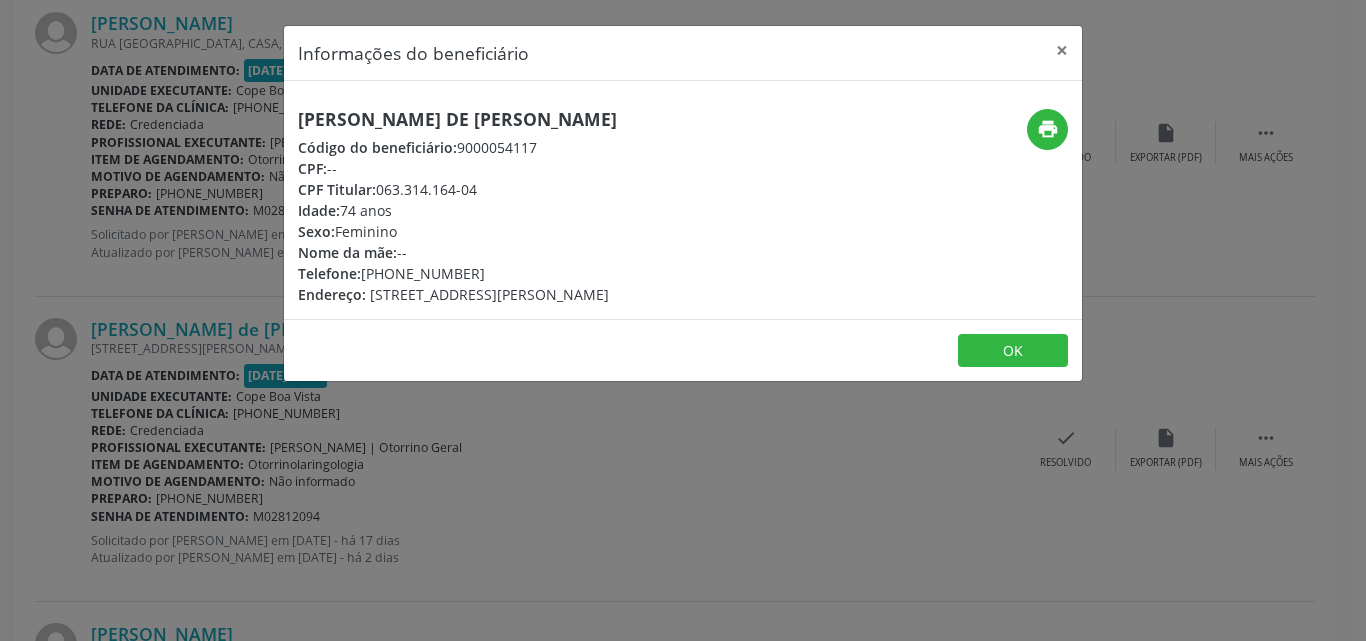 click on "[PERSON_NAME] de [PERSON_NAME]" at bounding box center [457, 119] 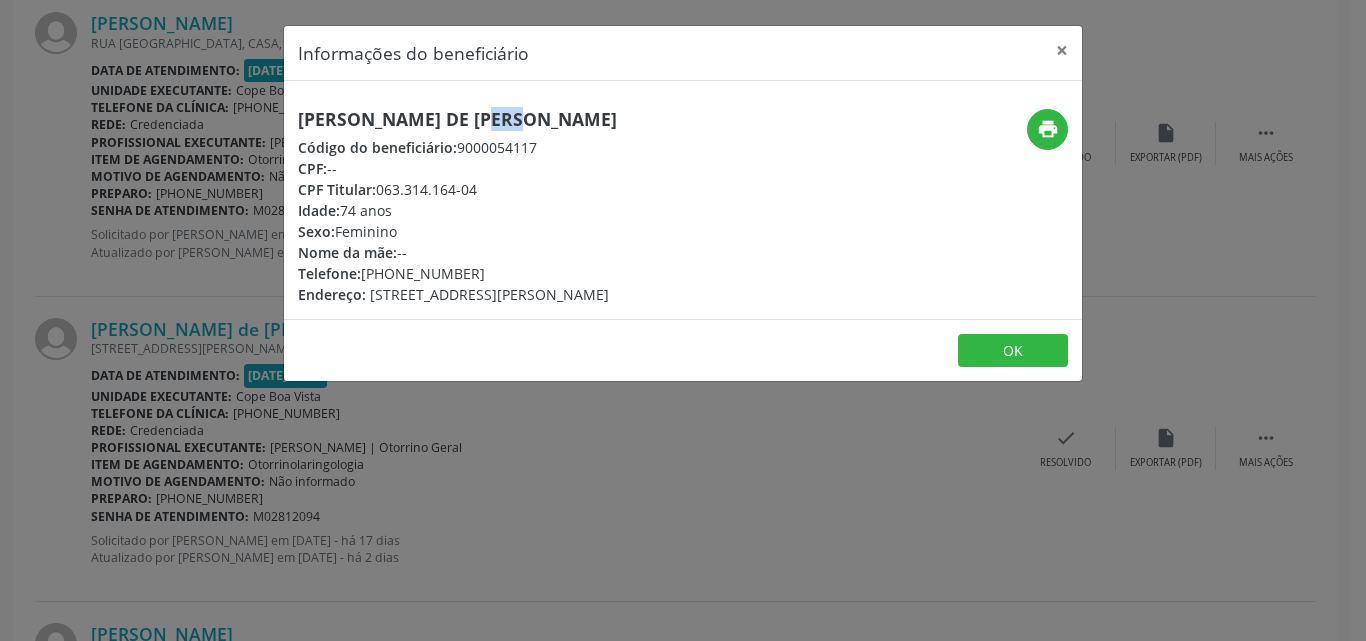 click on "[PERSON_NAME] de [PERSON_NAME]" at bounding box center (457, 119) 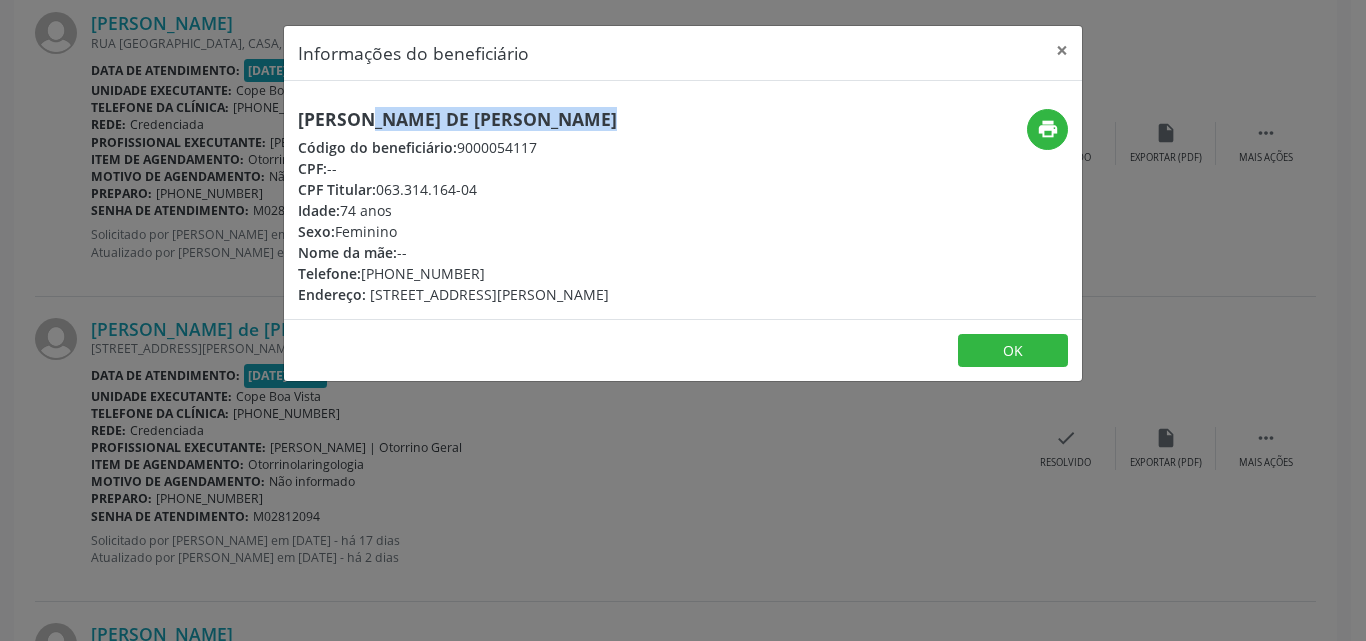 click on "[PERSON_NAME] de [PERSON_NAME]" at bounding box center [457, 119] 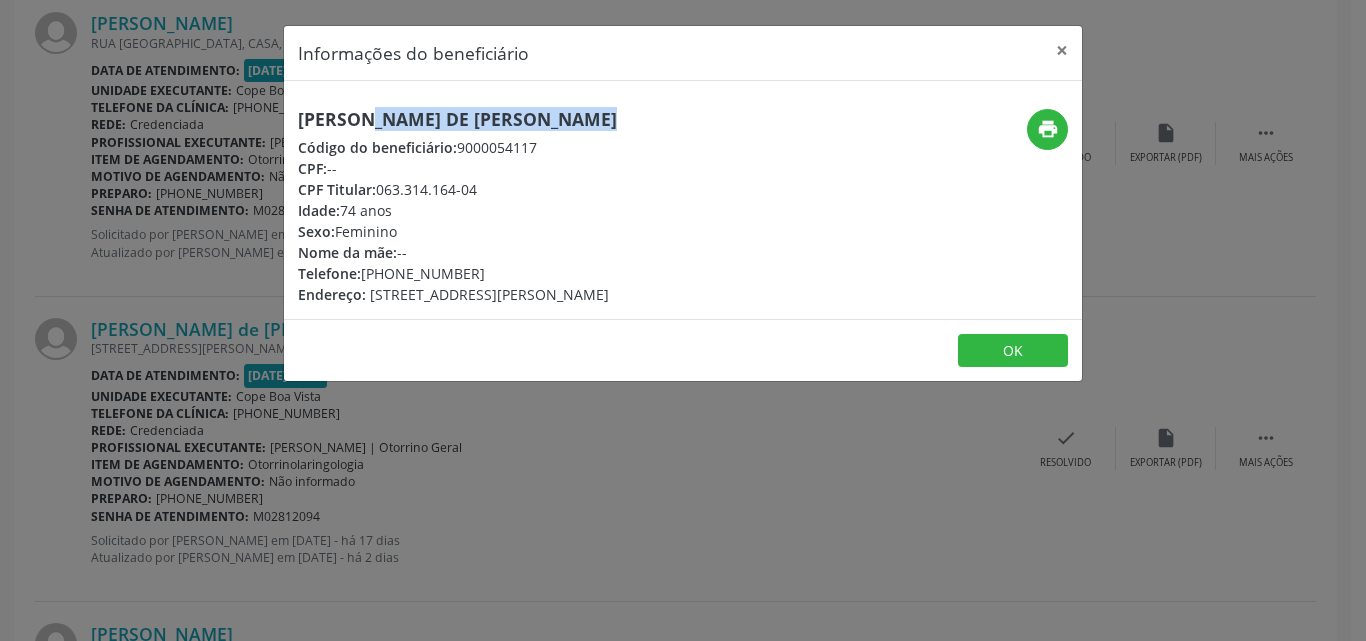 copy on "81) 99198-6047" 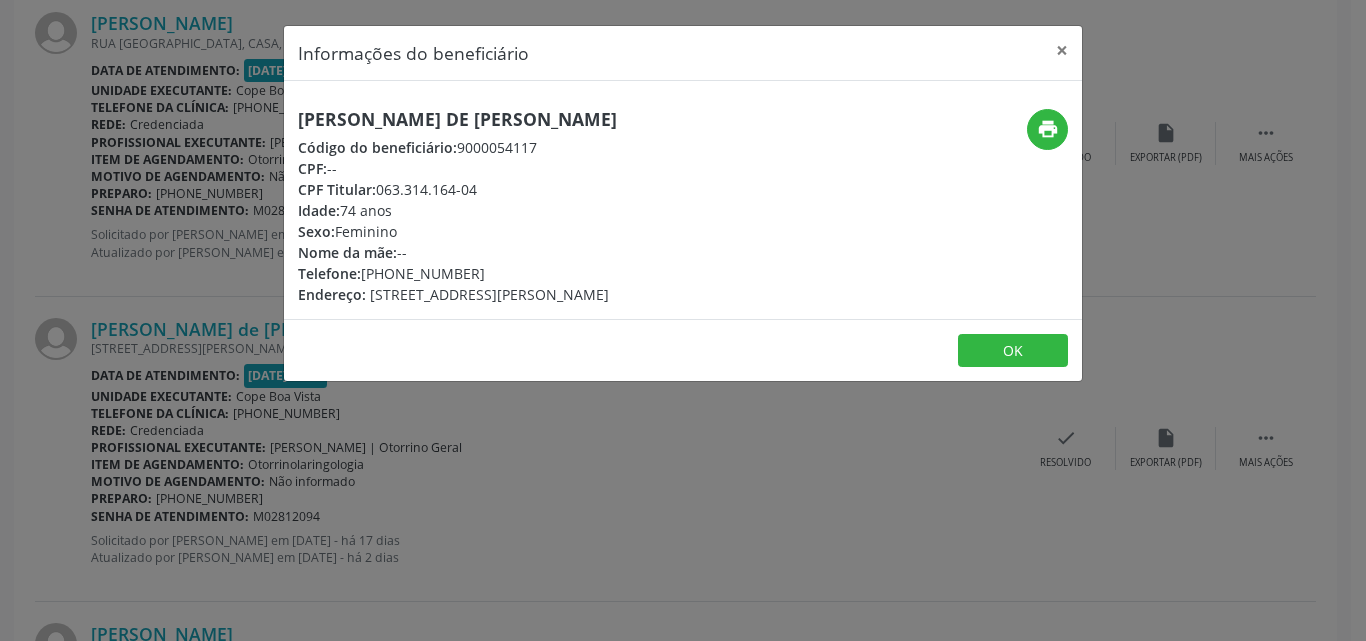 click on "Informações do beneficiário ×
[PERSON_NAME] de Gusmao do Nascimento
Código do beneficiário:
9000054117
CPF:
--
CPF Titular:
063.314.164-04
Idade:
74 anos
Sexo:
[GEOGRAPHIC_DATA]
Nome da mãe:
--
Telefone:
[PHONE_NUMBER]
Endereço:
[STREET_ADDRESS][PERSON_NAME]" at bounding box center (683, 320) 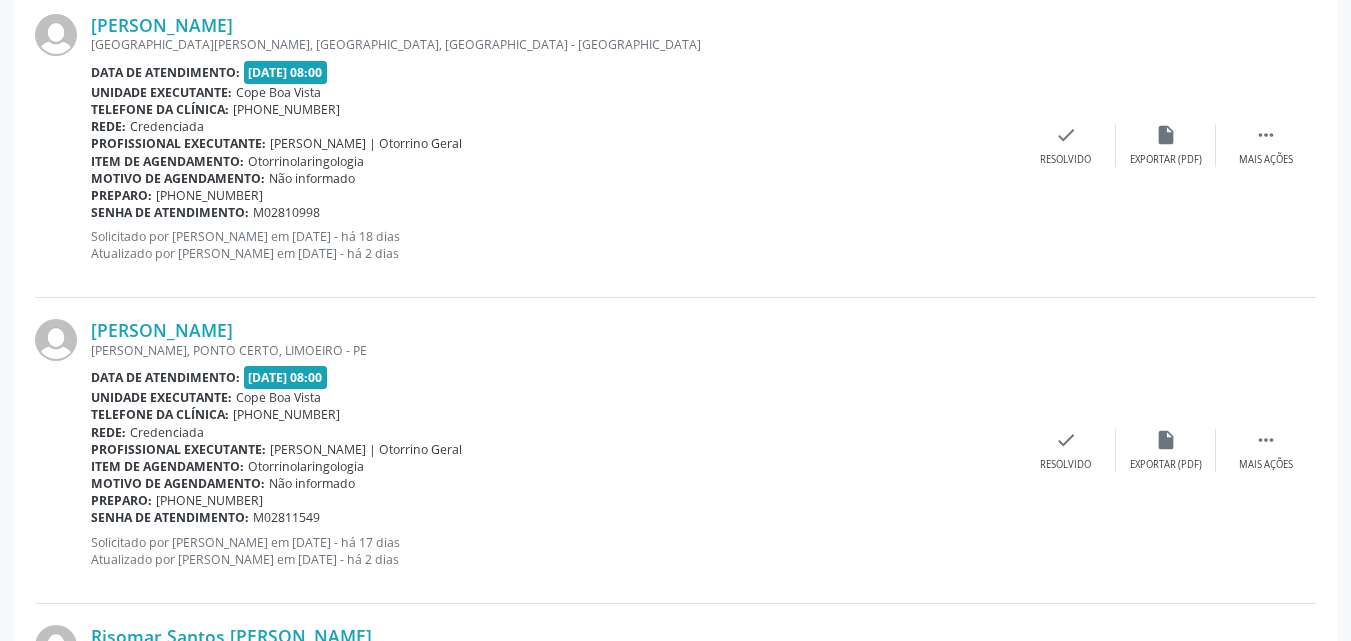 scroll, scrollTop: 1937, scrollLeft: 0, axis: vertical 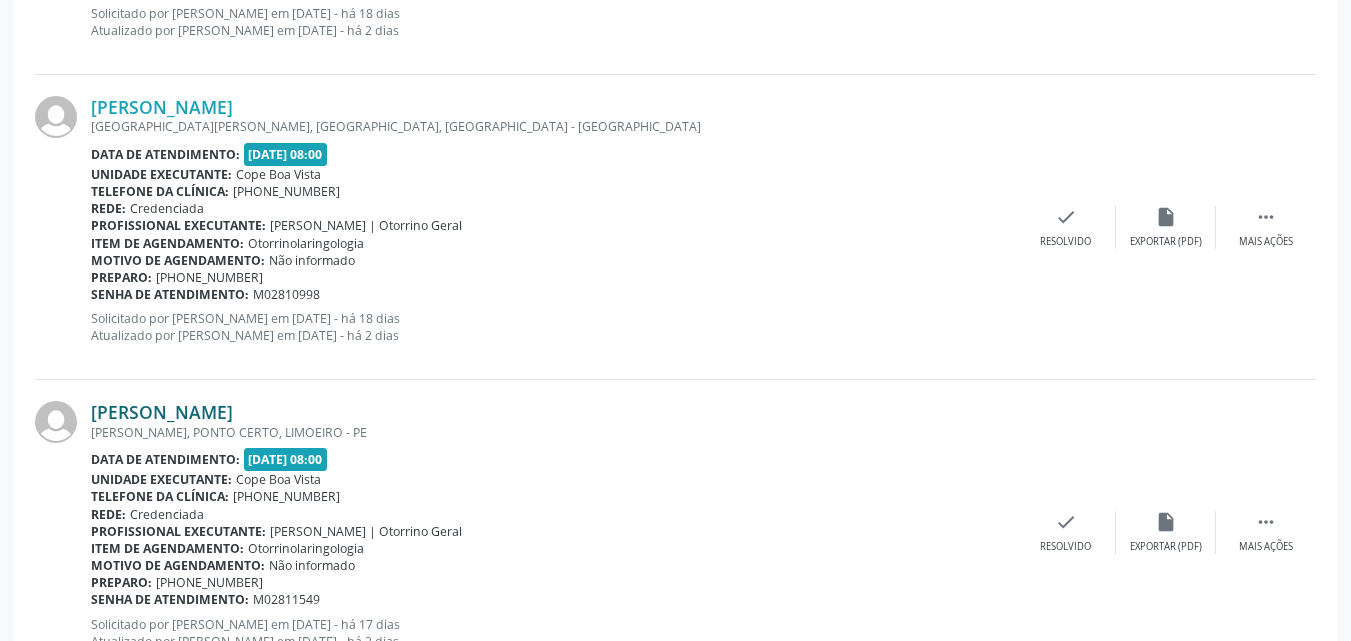click on "[PERSON_NAME]" at bounding box center [162, 412] 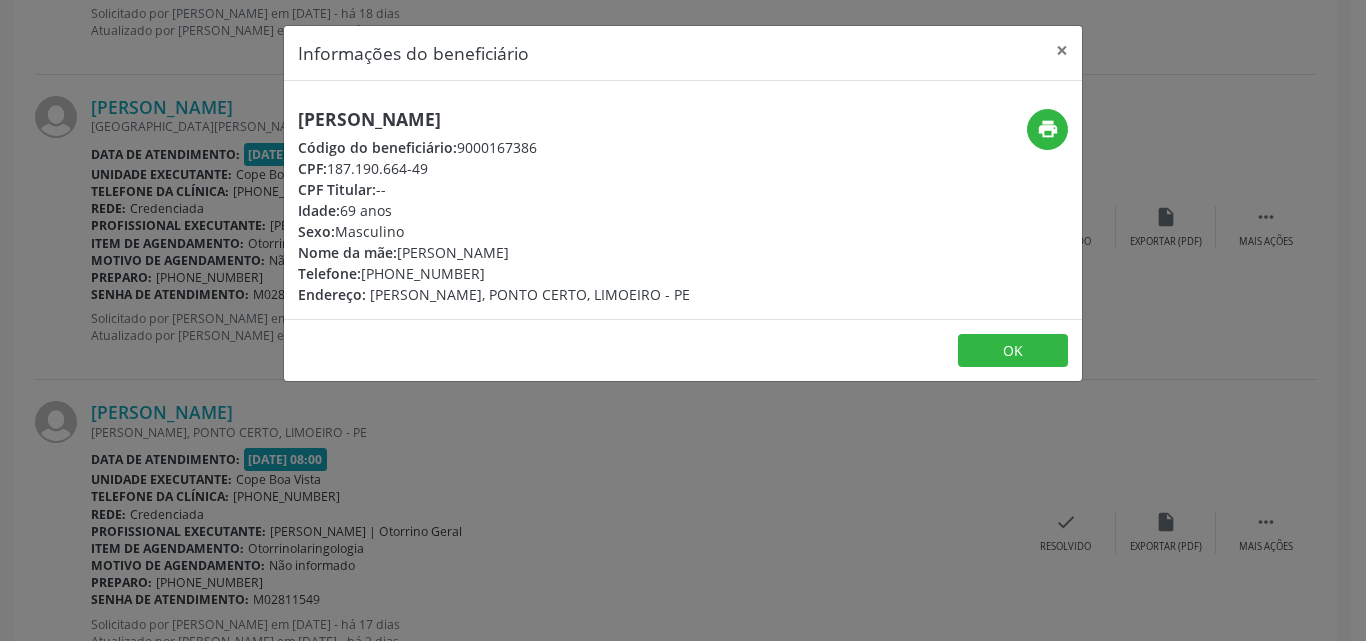 click on "[PERSON_NAME]" at bounding box center [494, 119] 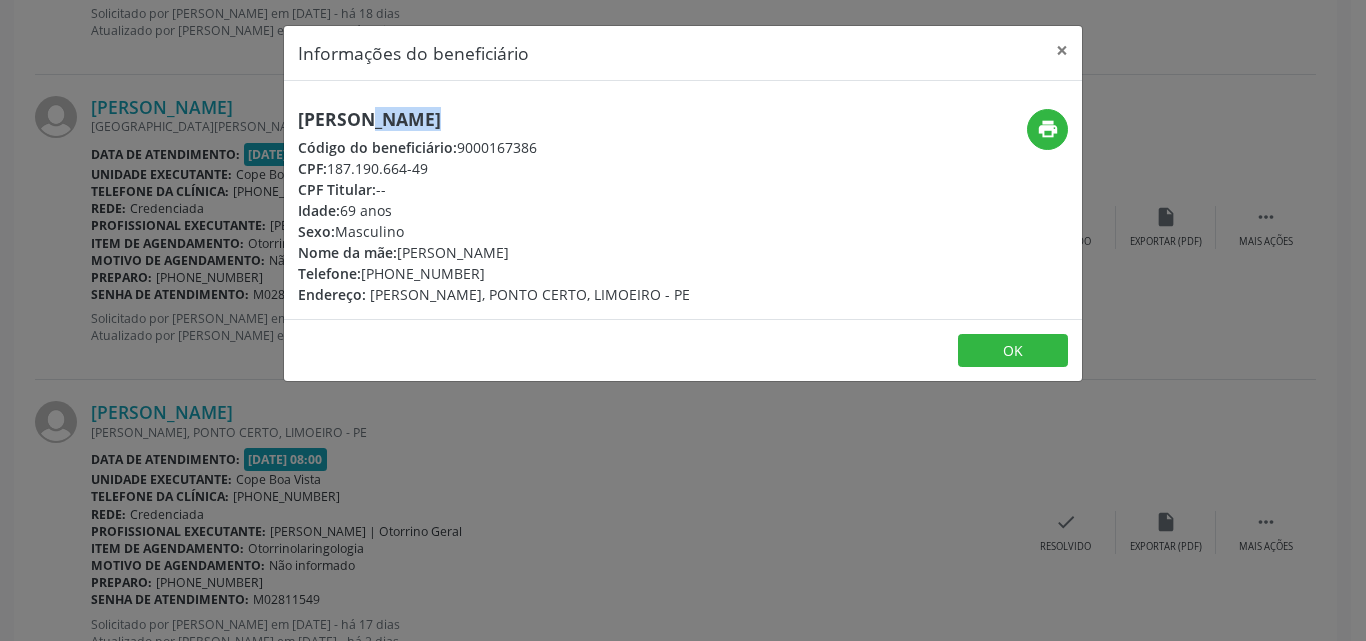 click on "[PERSON_NAME]" at bounding box center [494, 119] 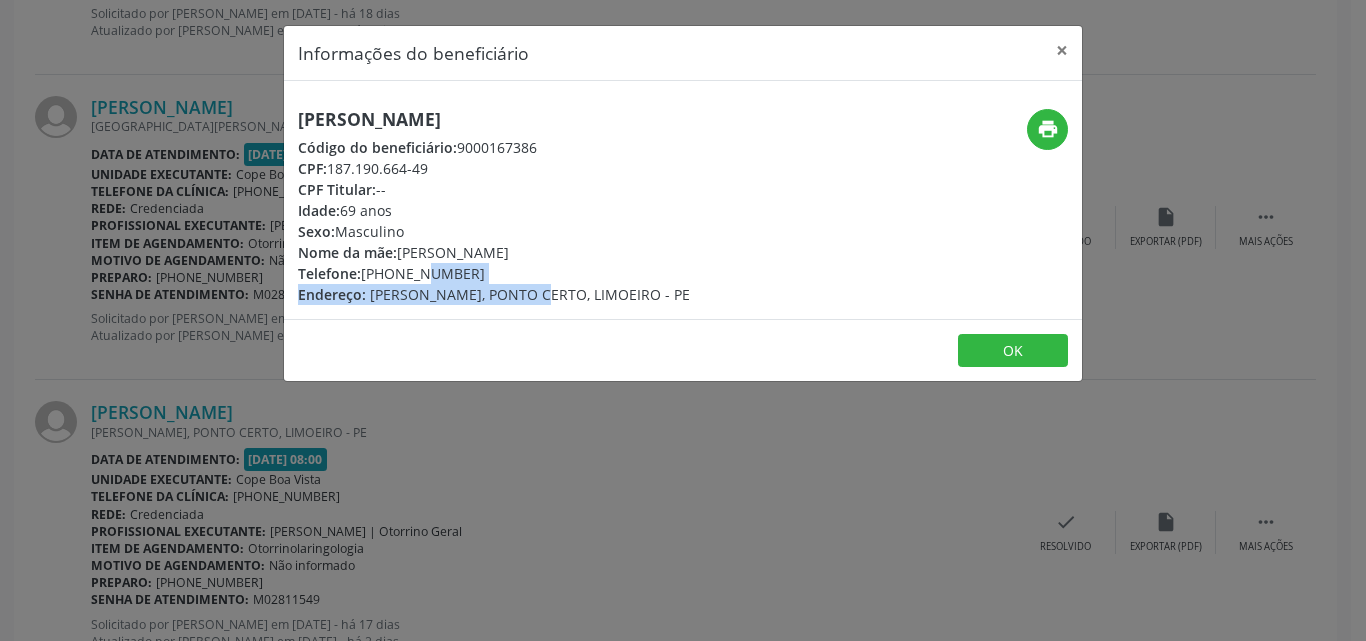 copy on "81) 99123-7315
Endereço:
[PERSON_NAME]" 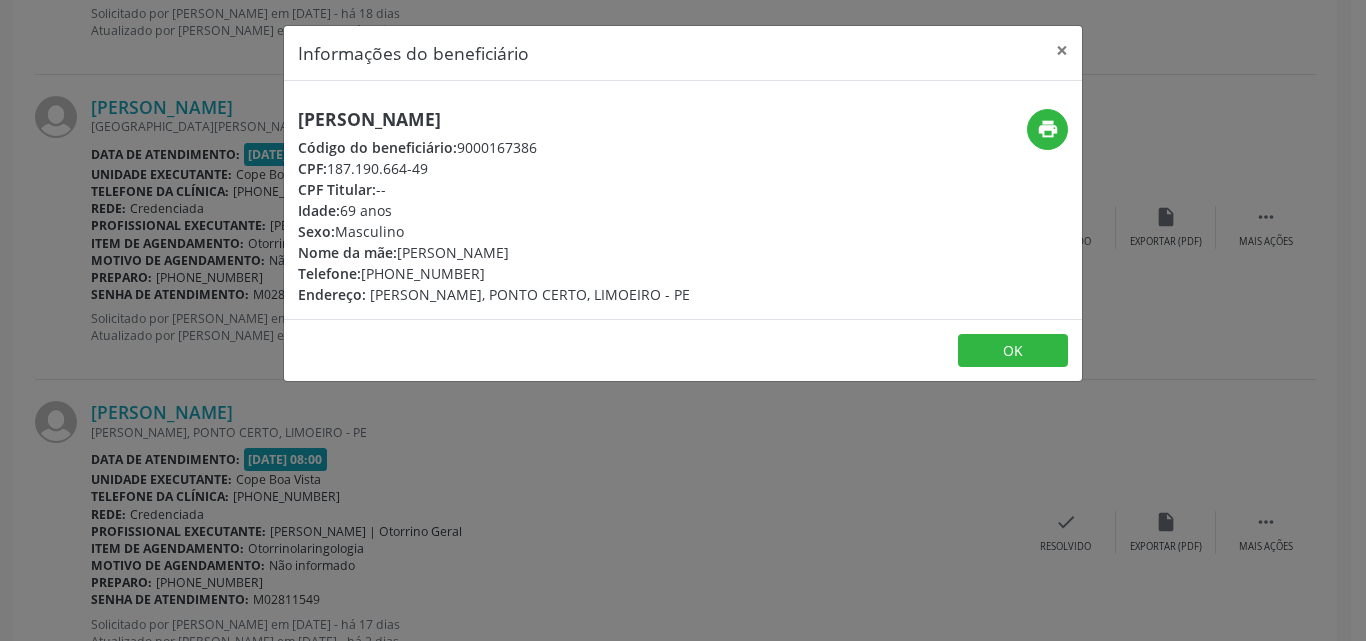 click on "Informações do beneficiário ×
[PERSON_NAME]
Código do beneficiário:
9000167386
CPF:
187.190.664-49
CPF Titular:
--
Idade:
69 anos
Sexo:
Masculino
Nome da mãe:
[PERSON_NAME]
Telefone:
[PHONE_NUMBER]
Endereço:
[PERSON_NAME], PONTO CERTO, LIMOEIRO - PE
print OK" at bounding box center (683, 320) 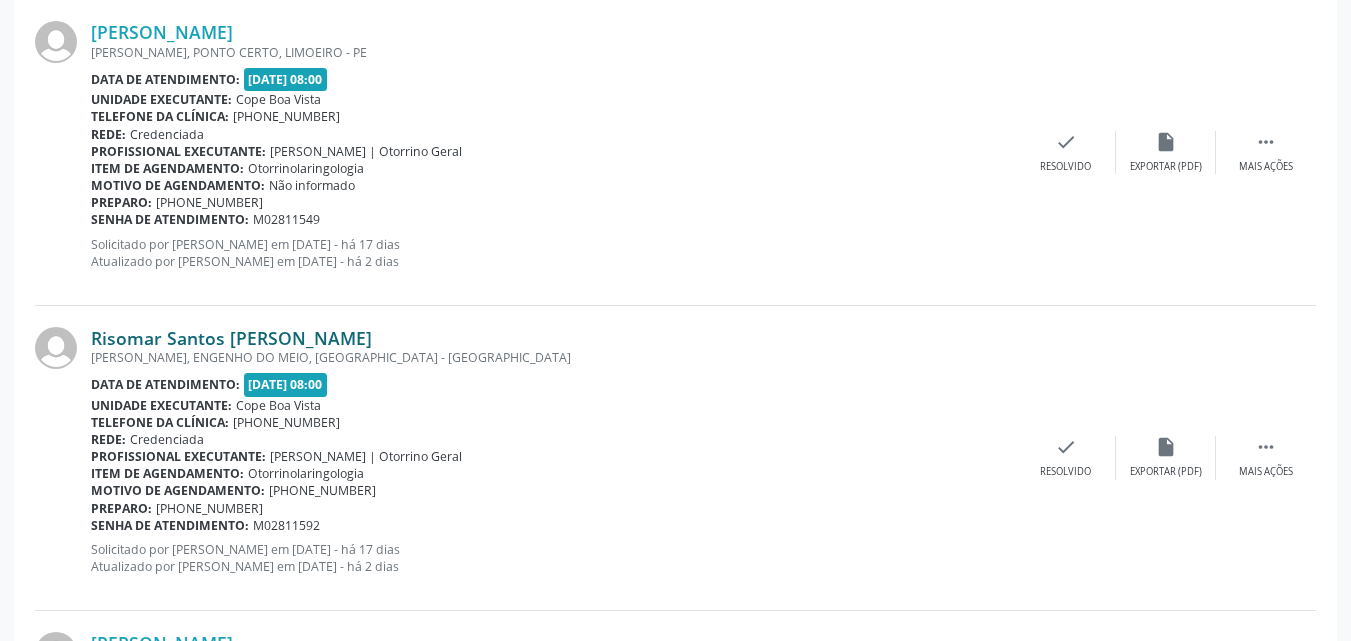scroll, scrollTop: 2337, scrollLeft: 0, axis: vertical 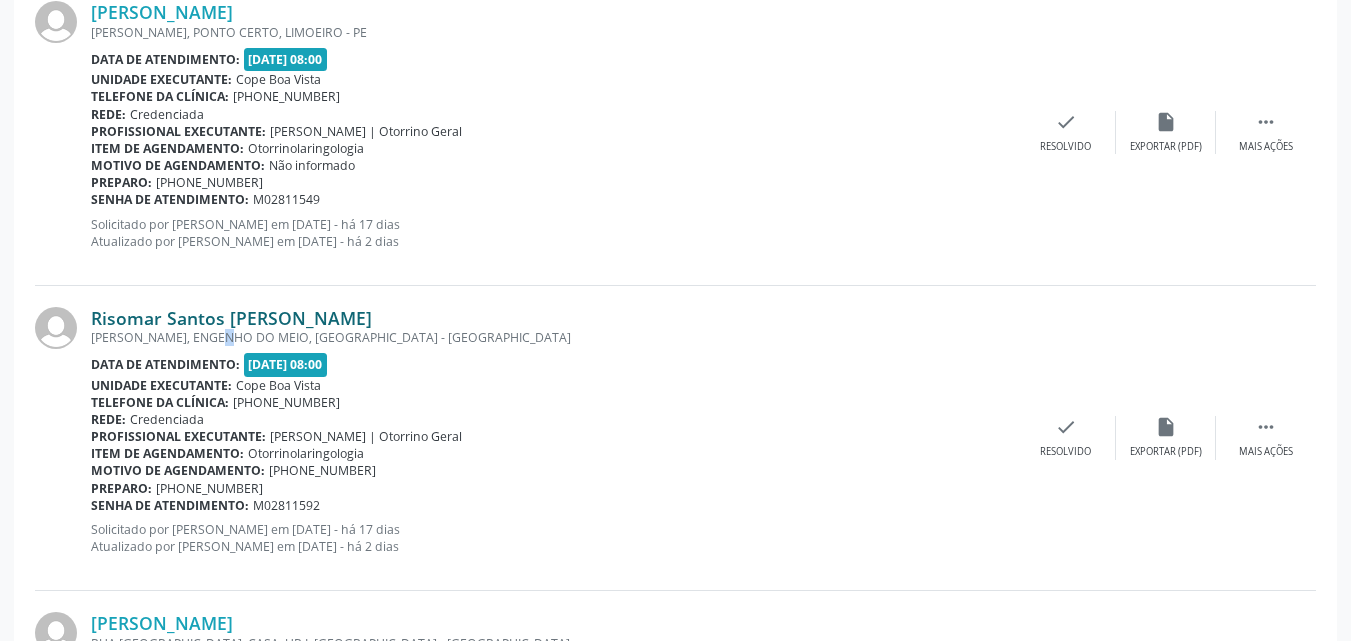 click on "Risomar Santos [PERSON_NAME]
[PERSON_NAME], ENGENHO DO MEIO, [GEOGRAPHIC_DATA] - [GEOGRAPHIC_DATA]
Data de atendimento:
[DATE] 08:00
Unidade executante:
[GEOGRAPHIC_DATA]
Telefone da clínica:
[PHONE_NUMBER]
Rede:
Credenciada
Profissional executante:
[PERSON_NAME] | Otorrino Geral
Item de agendamento:
Otorrinolaringologia
Motivo de agendamento:
[PHONE_NUMBER]
Preparo:
[PHONE_NUMBER]
Senha de atendimento:
M02811592
Solicitado por [PERSON_NAME] em [DATE] - há 17 dias
Atualizado por [PERSON_NAME] em [DATE] - há 2 dias" at bounding box center (553, 438) 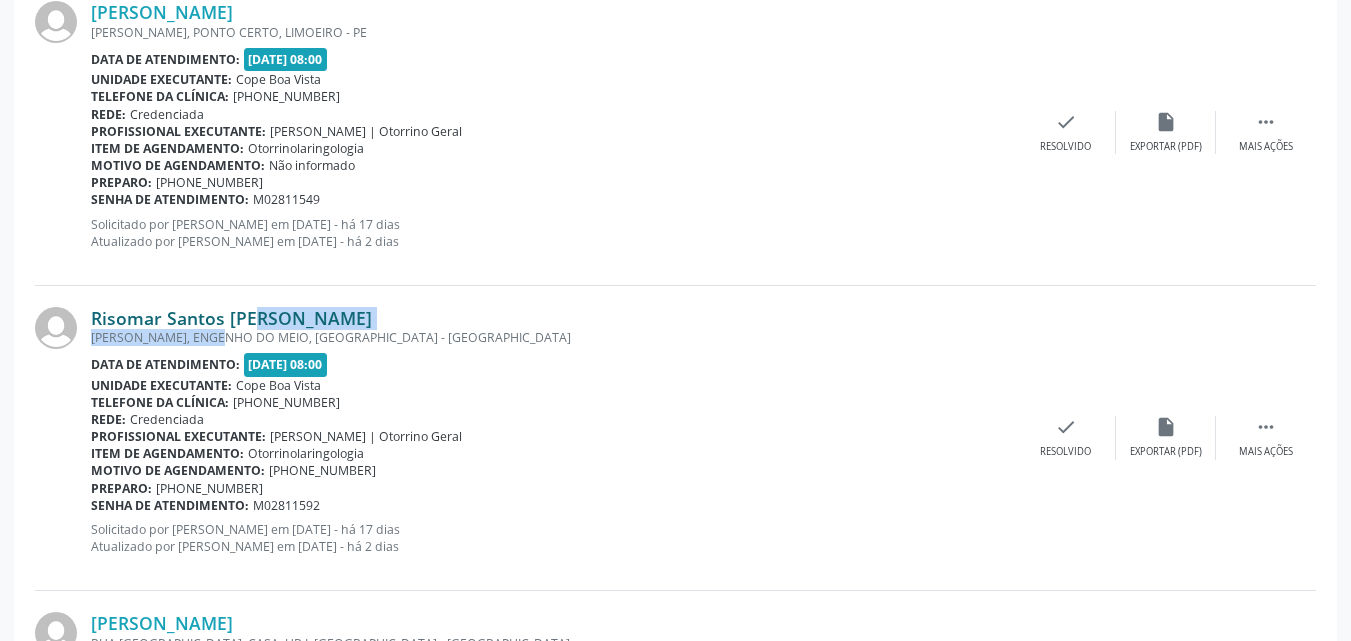 click on "Risomar Santos [PERSON_NAME]" at bounding box center [231, 318] 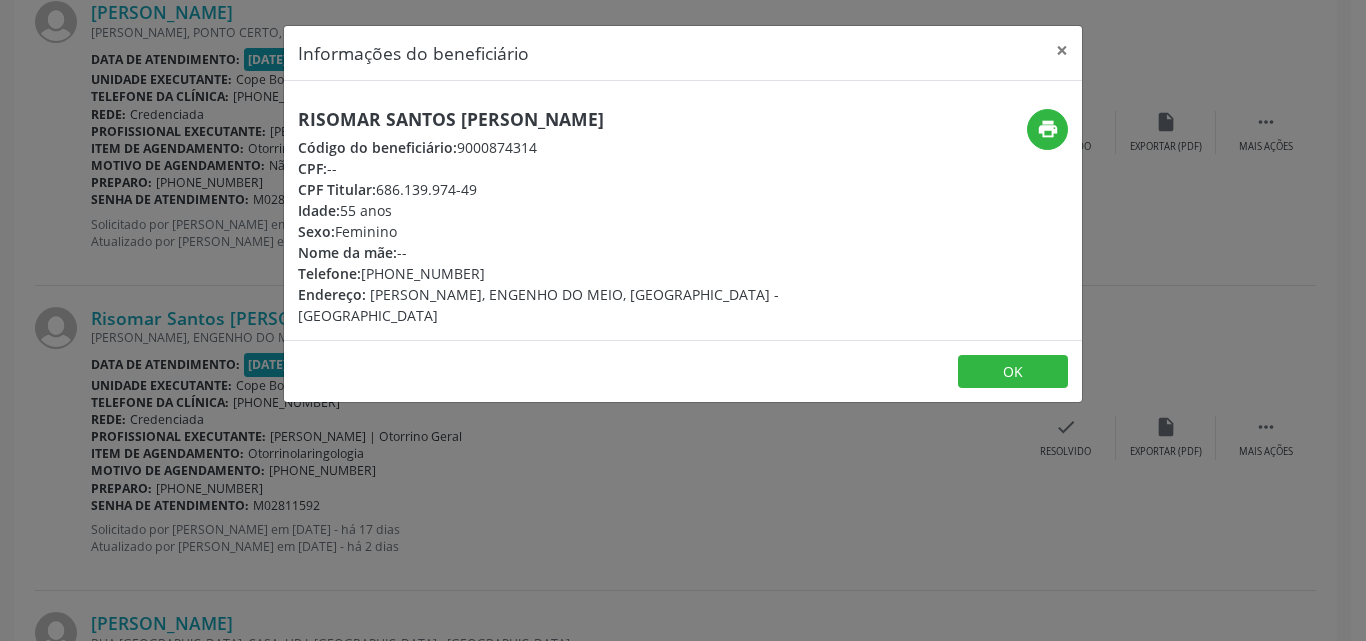 click on "Risomar Santos [PERSON_NAME]" at bounding box center [550, 119] 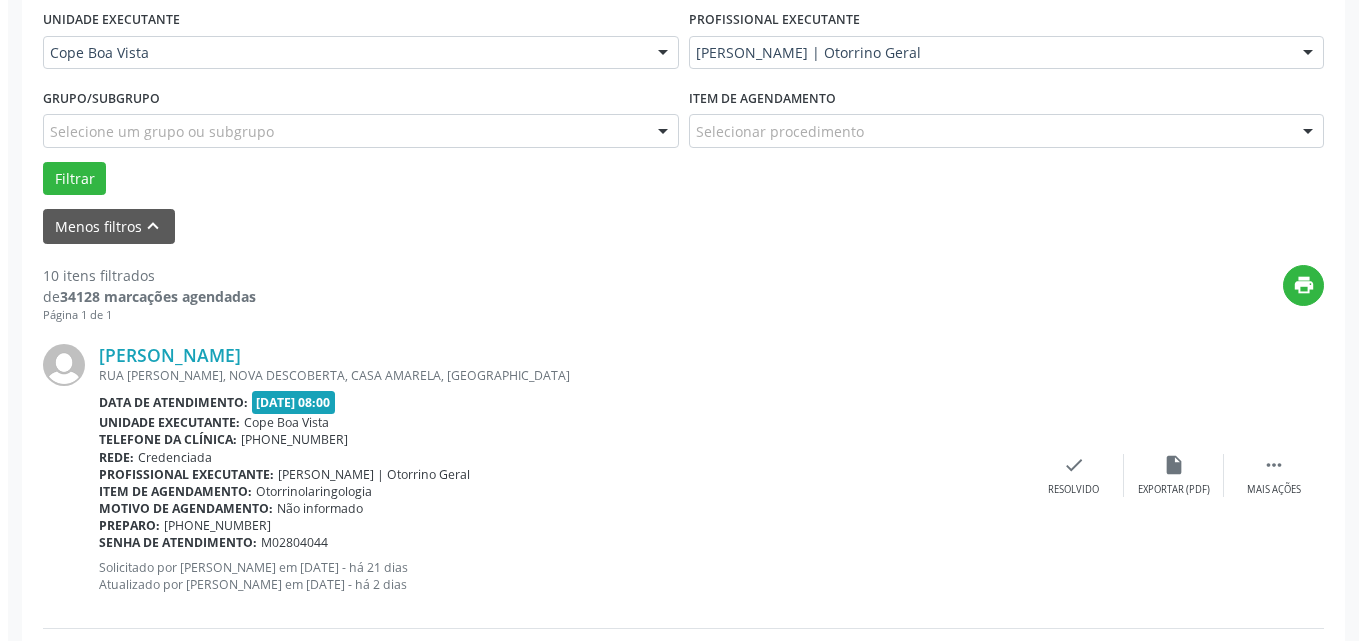 scroll, scrollTop: 437, scrollLeft: 0, axis: vertical 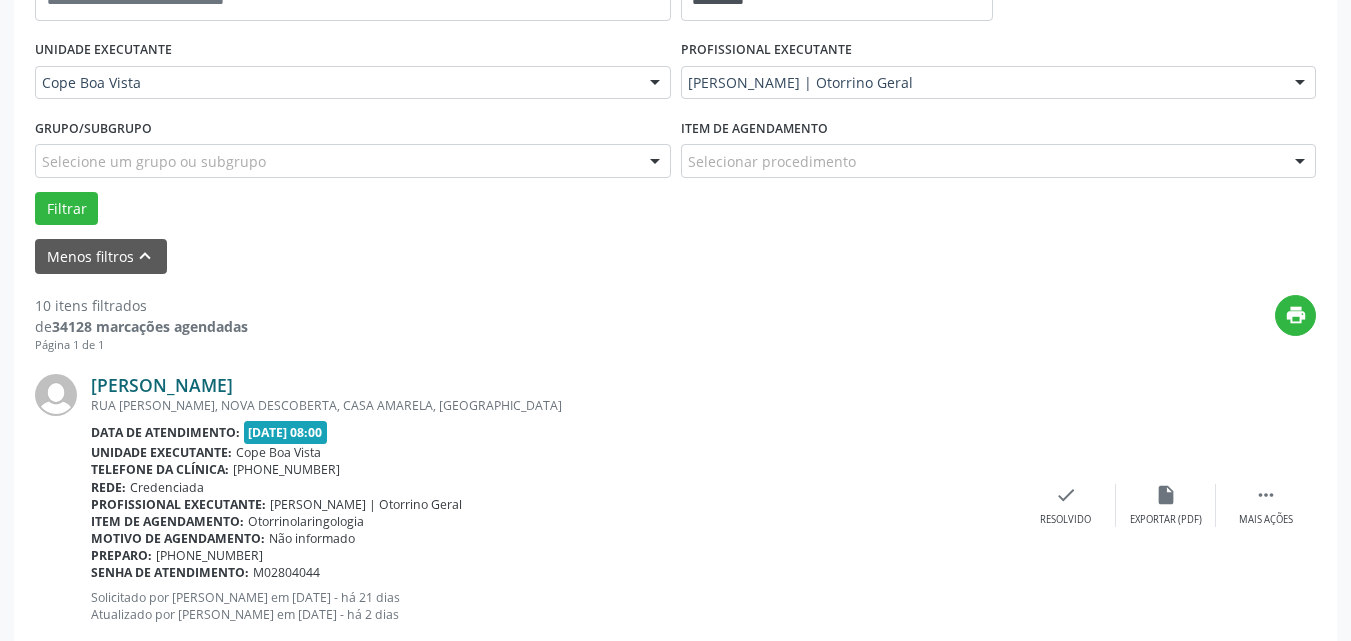 click on "[PERSON_NAME]" at bounding box center [162, 385] 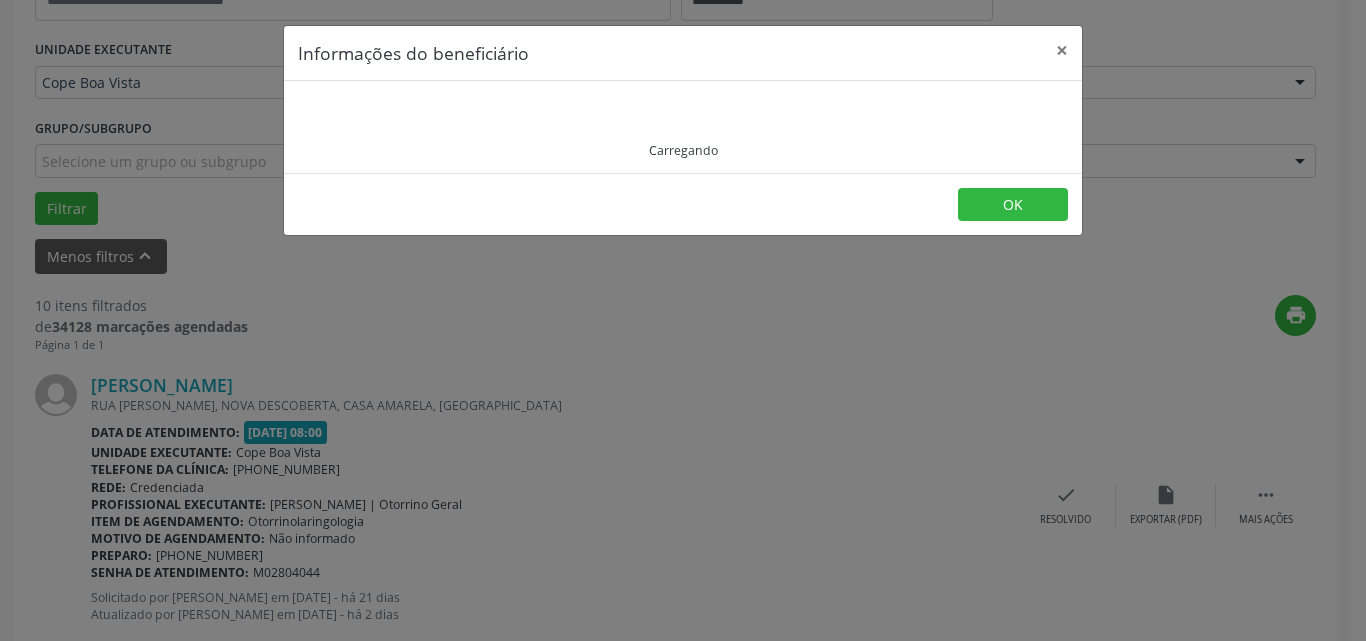 click on "Carregando" at bounding box center [683, 127] 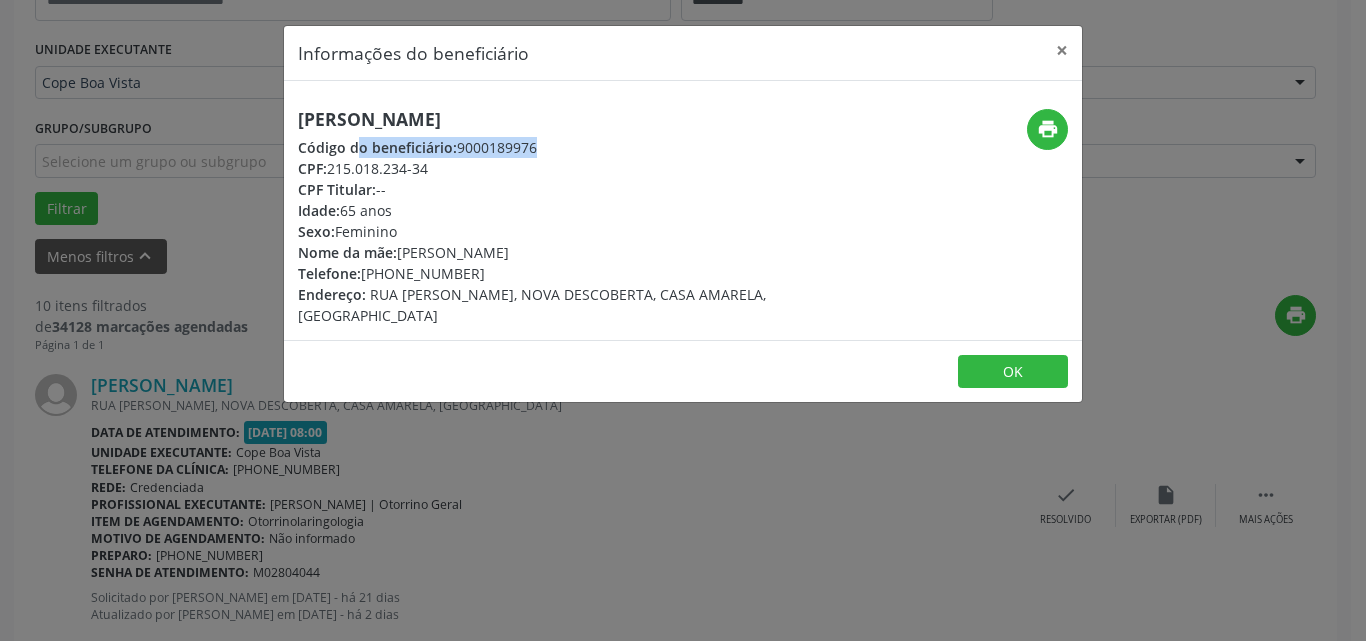 click on "[PERSON_NAME]
Código do beneficiário:
9000189976
CPF:
215.018.234-34
CPF Titular:
--
Idade:
65 anos
Sexo:
[GEOGRAPHIC_DATA]
Nome da mãe:
[PERSON_NAME]
Telefone:
[PHONE_NUMBER]
Endereço:
[GEOGRAPHIC_DATA][PERSON_NAME], NOVA DESCOBERTA, [GEOGRAPHIC_DATA], [GEOGRAPHIC_DATA]" at bounding box center (550, 217) 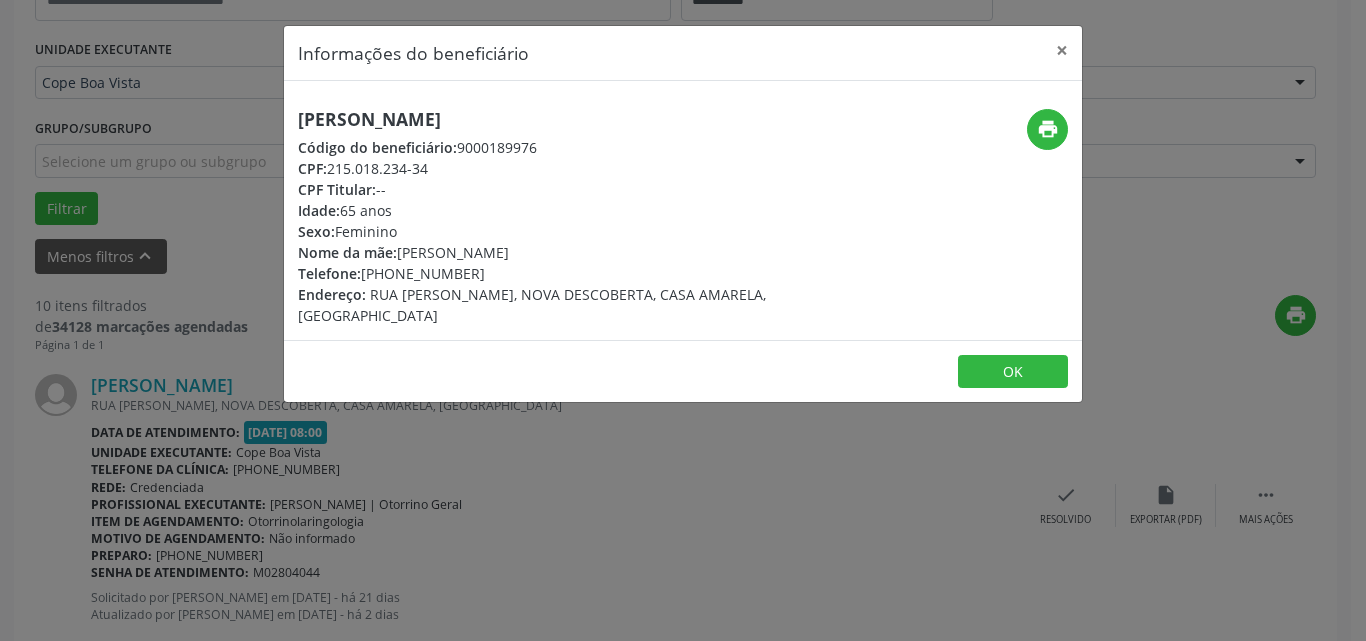 click on "[PERSON_NAME]" at bounding box center [550, 119] 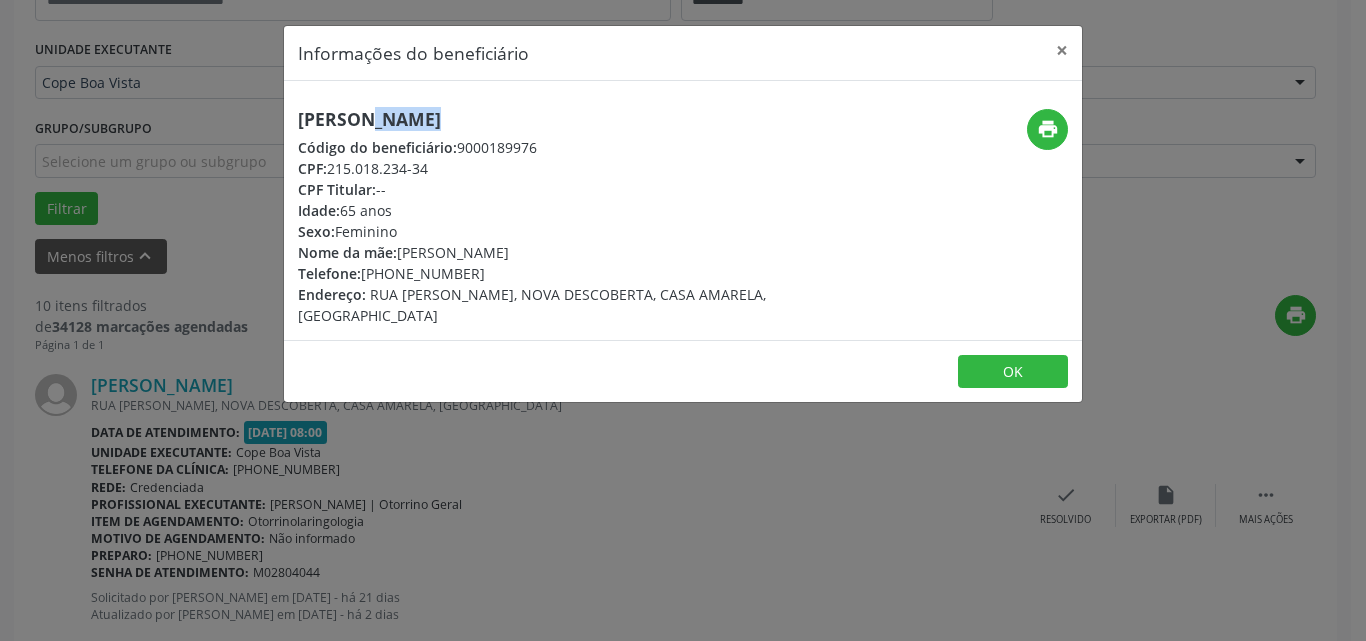 click on "[PERSON_NAME]" at bounding box center [550, 119] 